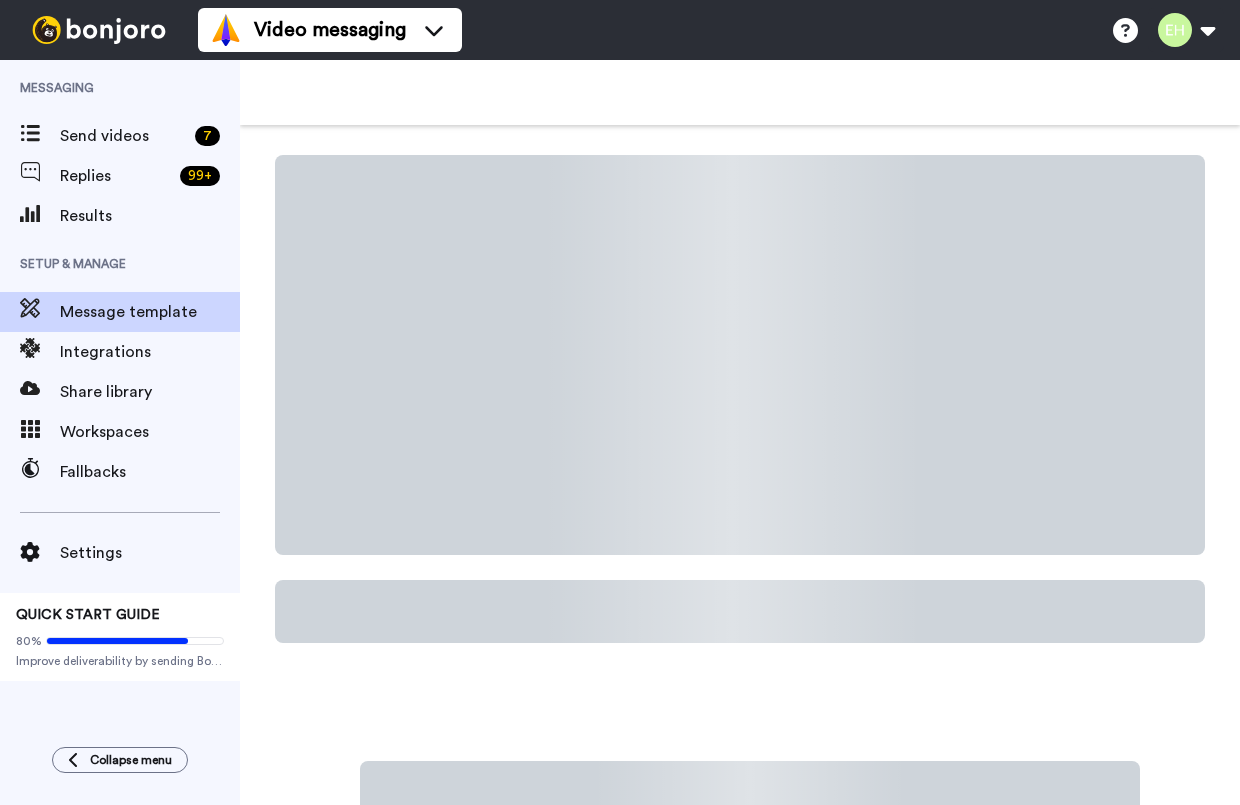 scroll, scrollTop: 0, scrollLeft: 0, axis: both 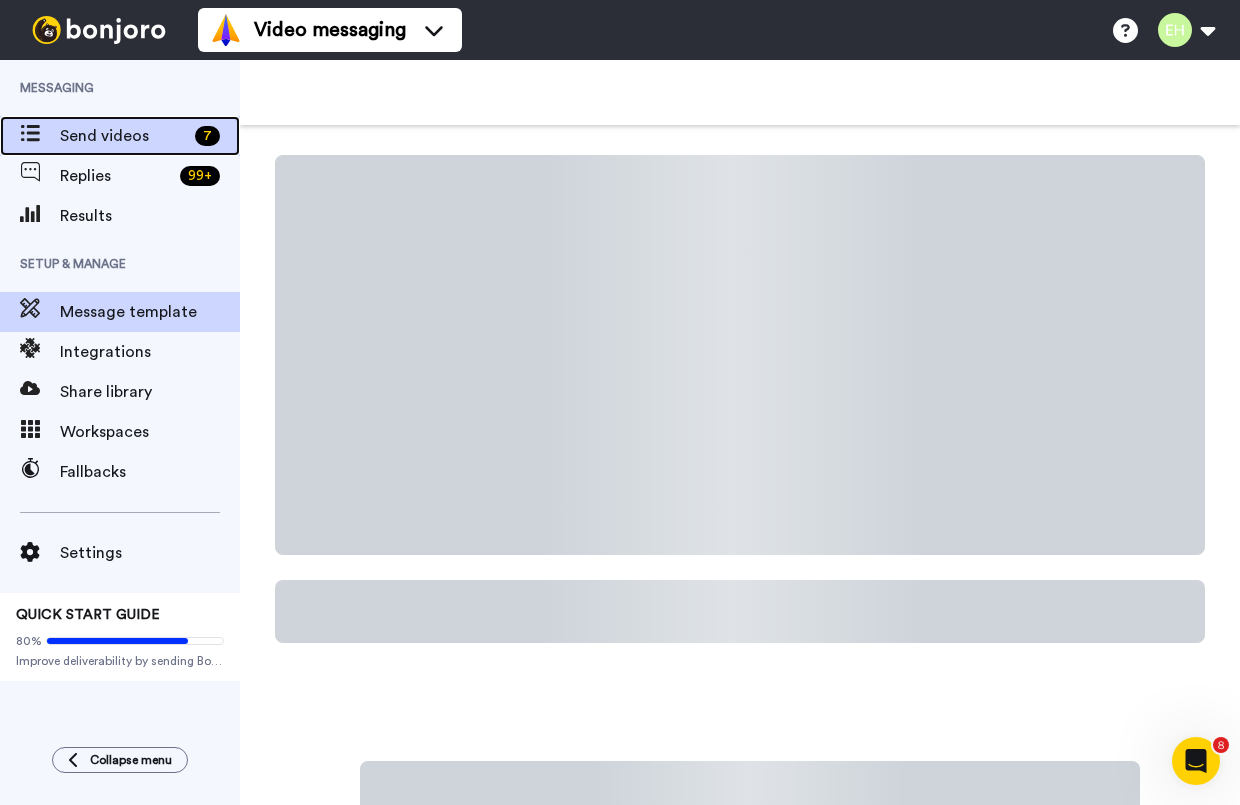click on "Send videos" at bounding box center (123, 136) 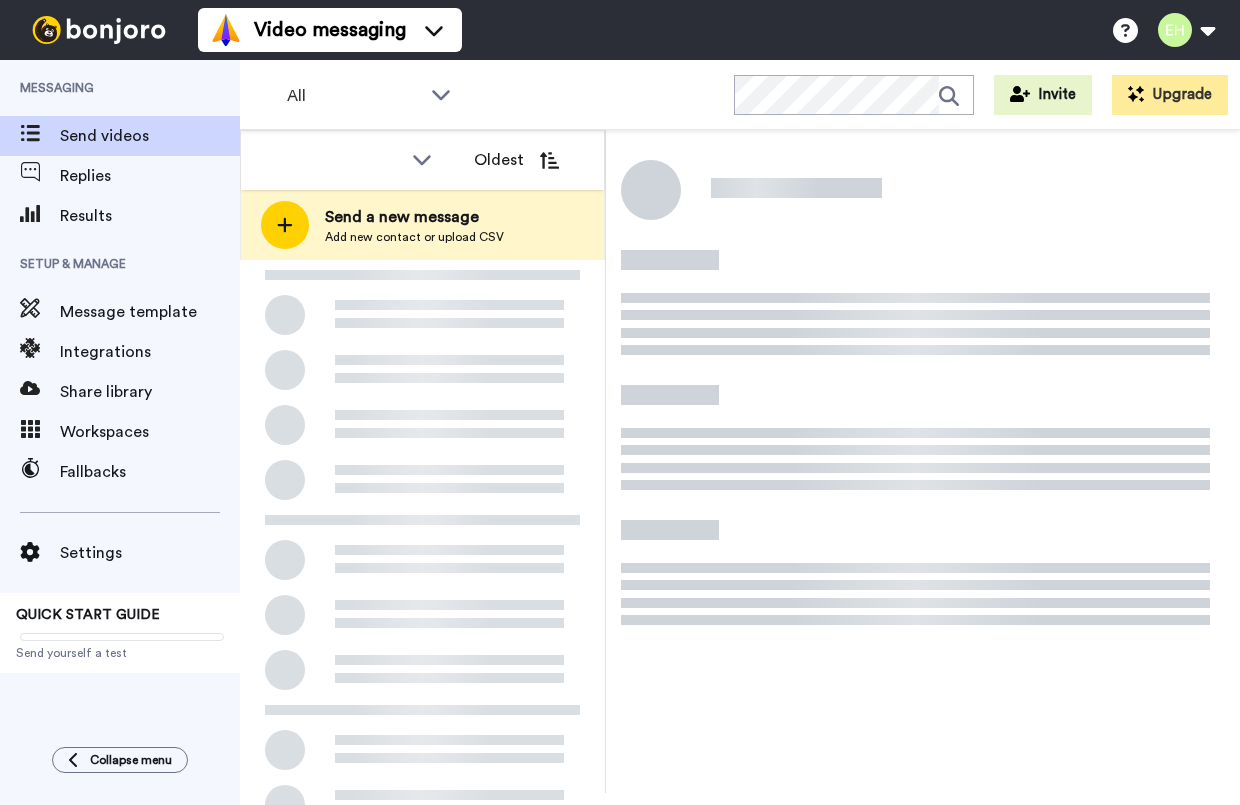 scroll, scrollTop: 0, scrollLeft: 0, axis: both 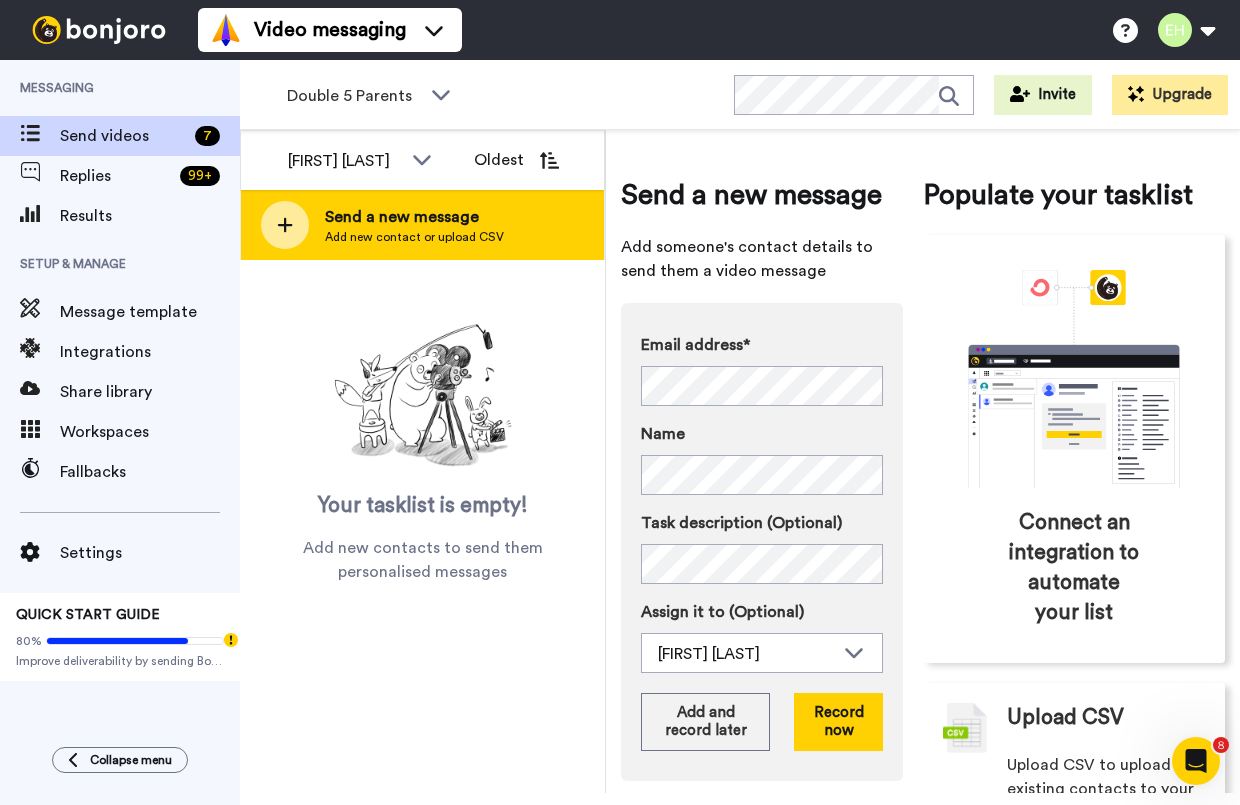 click on "Send a new message Add new contact or upload CSV" at bounding box center [422, 225] 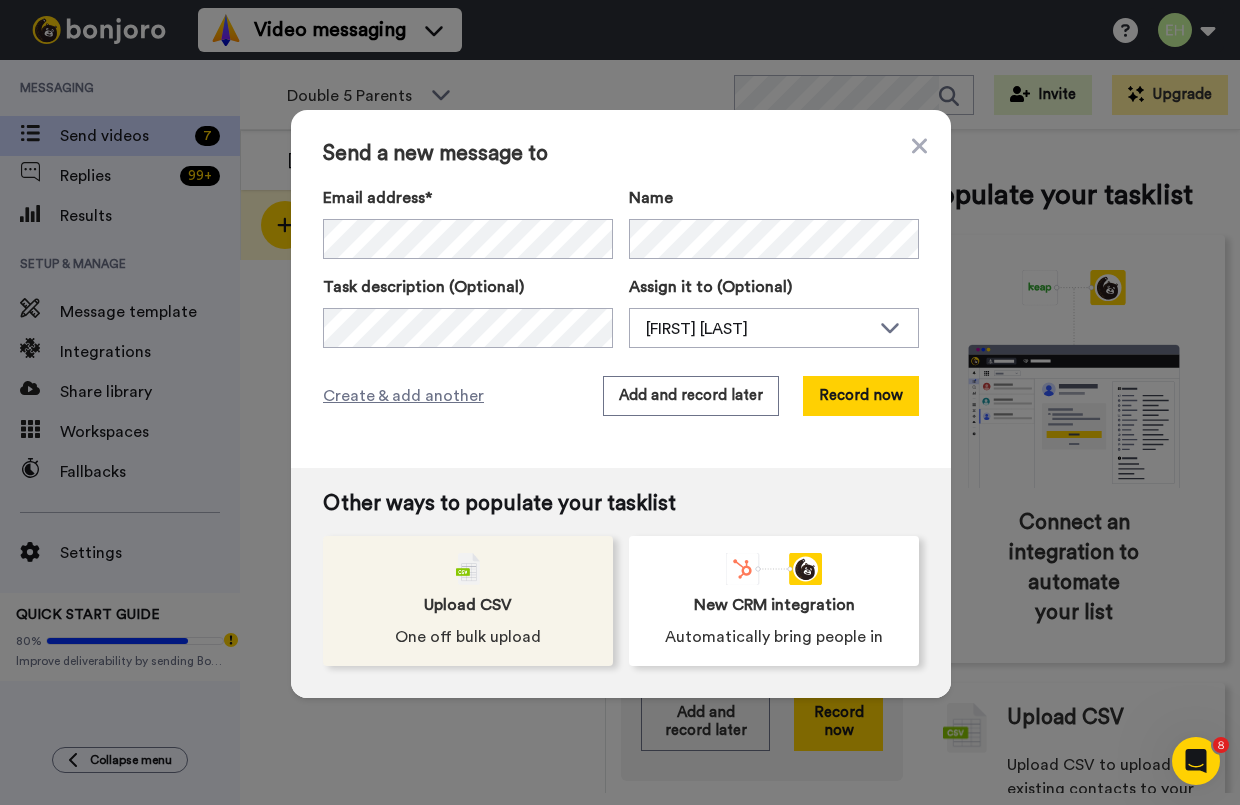 click on "Upload CSV" at bounding box center (468, 605) 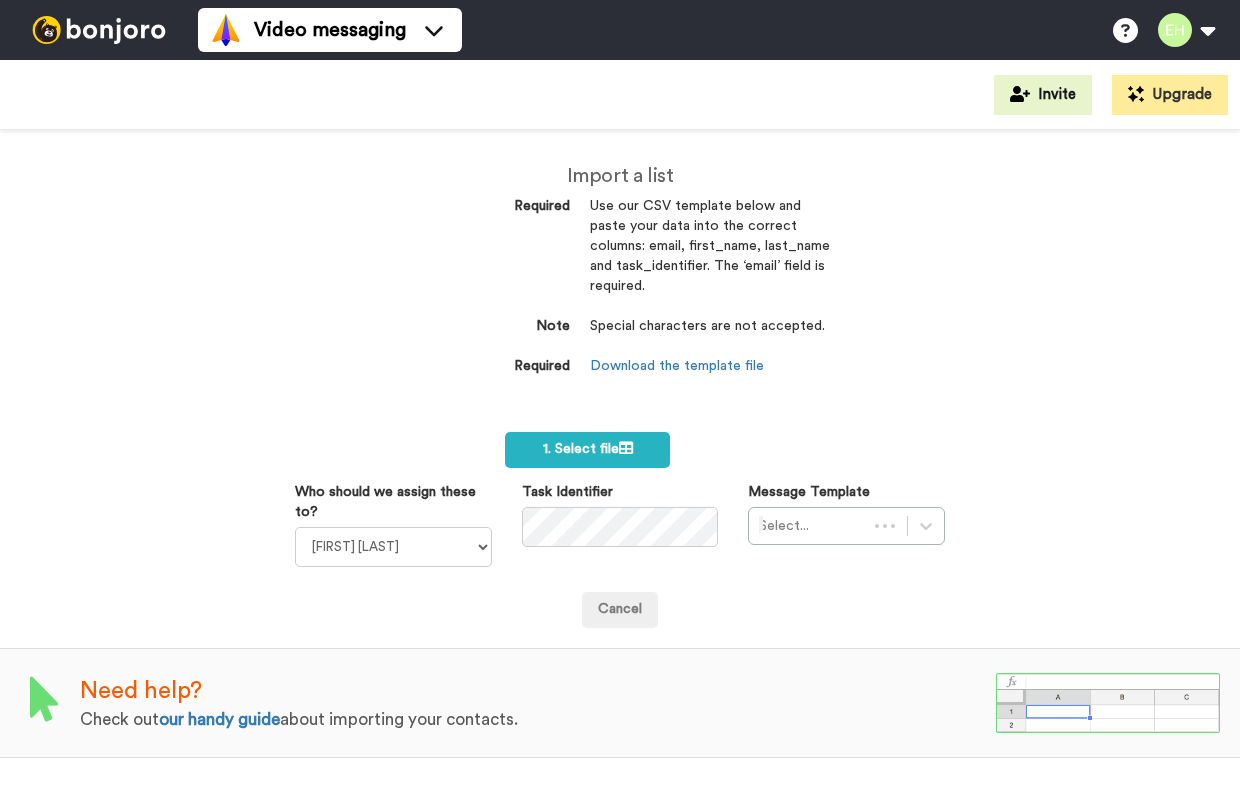 scroll, scrollTop: 0, scrollLeft: 0, axis: both 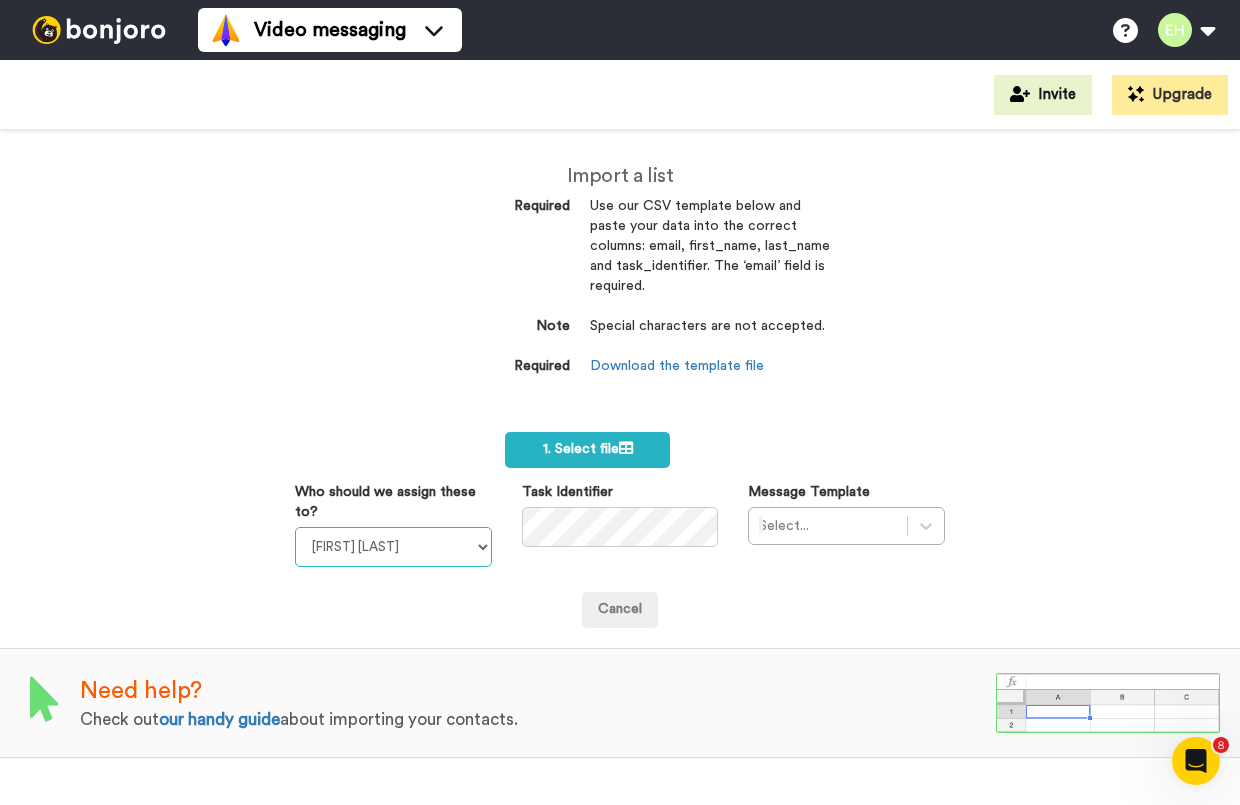 click on "Corinne Platt Josiah Platt Phyllis Campbell Erec Hillis" at bounding box center (393, 547) 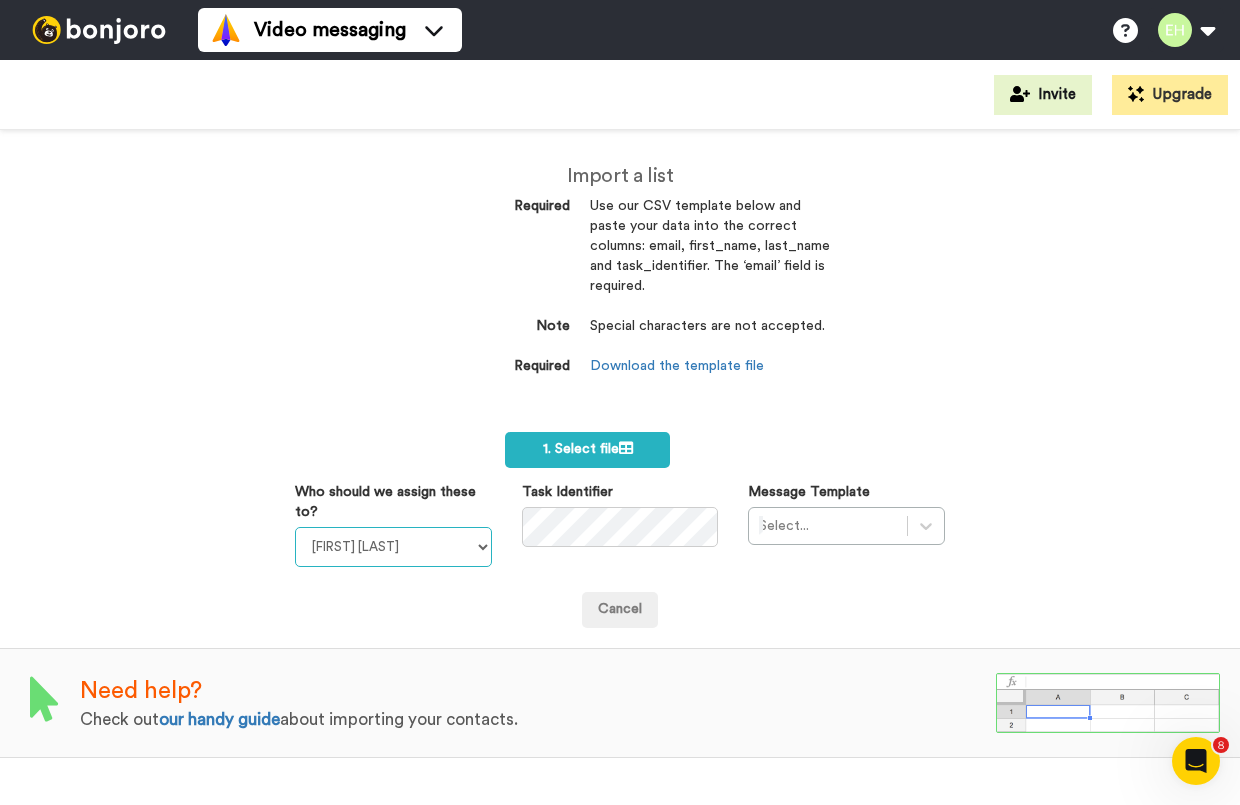 select on "eec345ce-4bd9-4757-bcf6-430c100ed621" 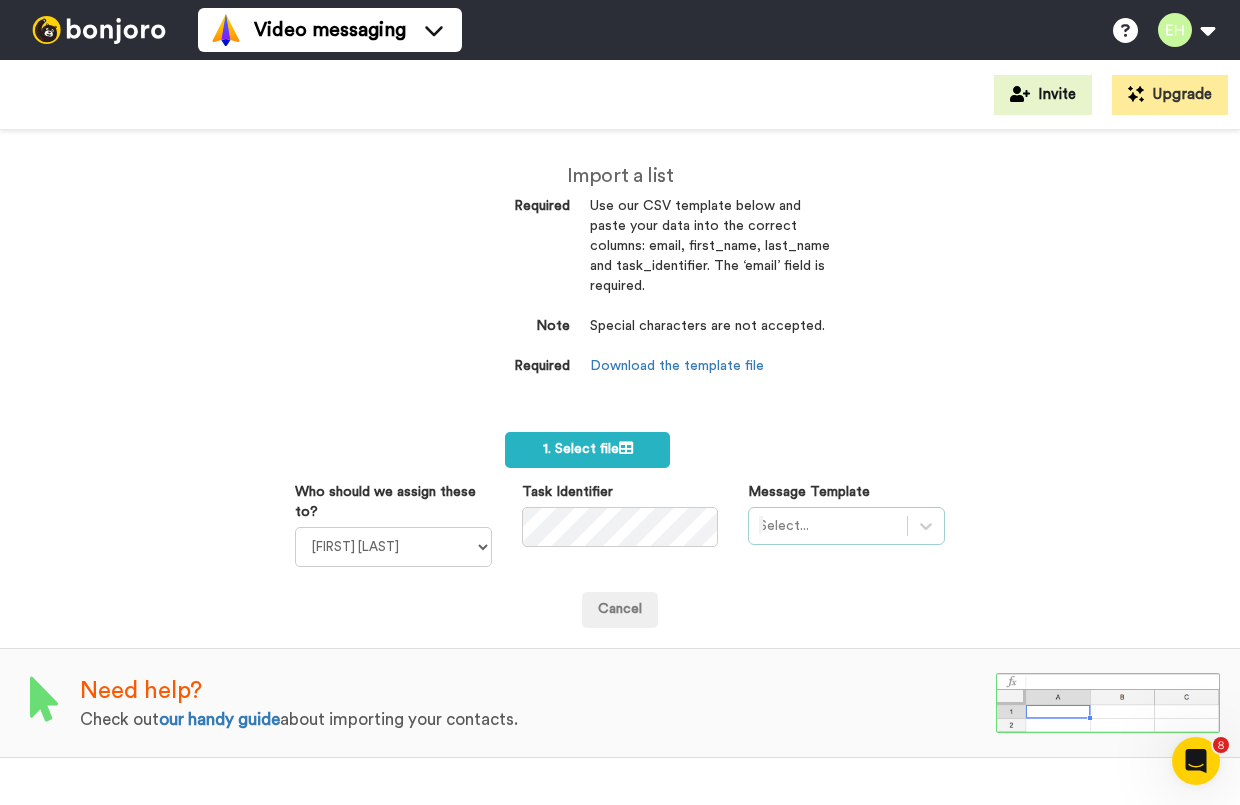 click on "Select..." at bounding box center (846, 526) 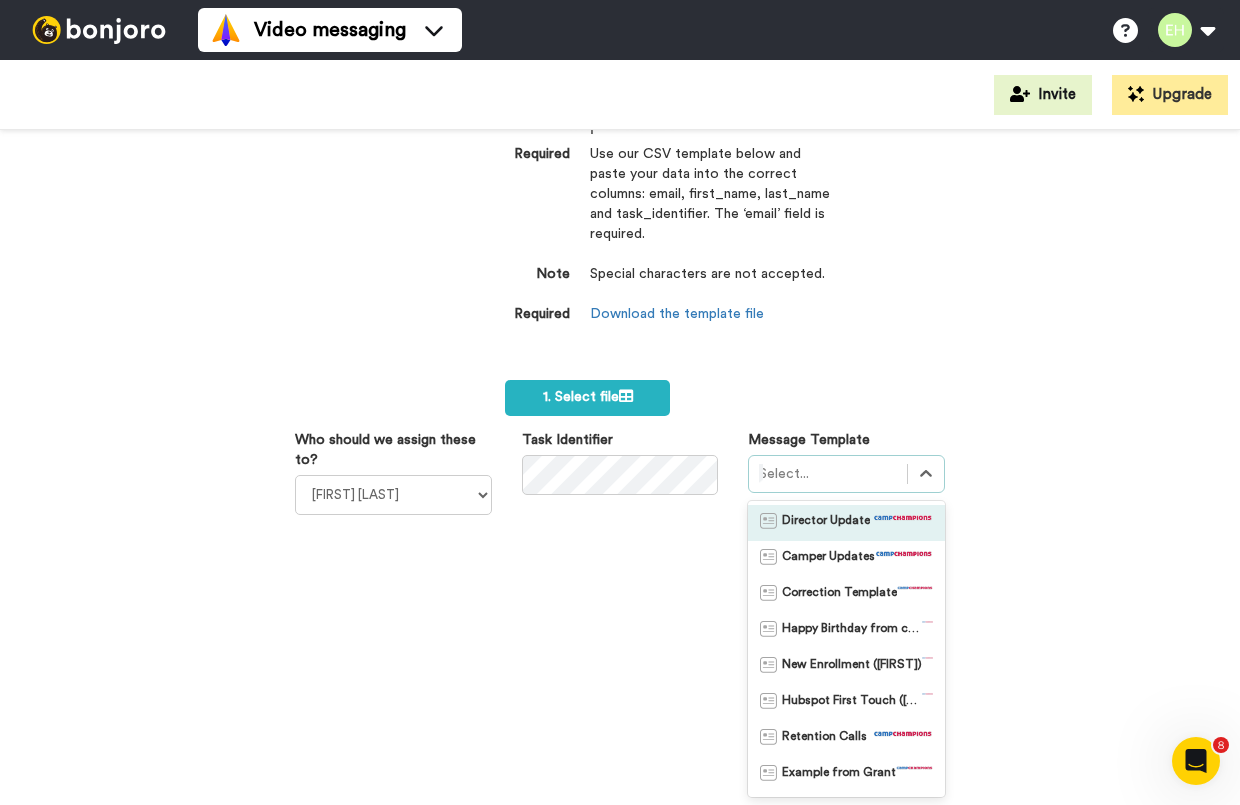 click on "Director Update" at bounding box center [826, 523] 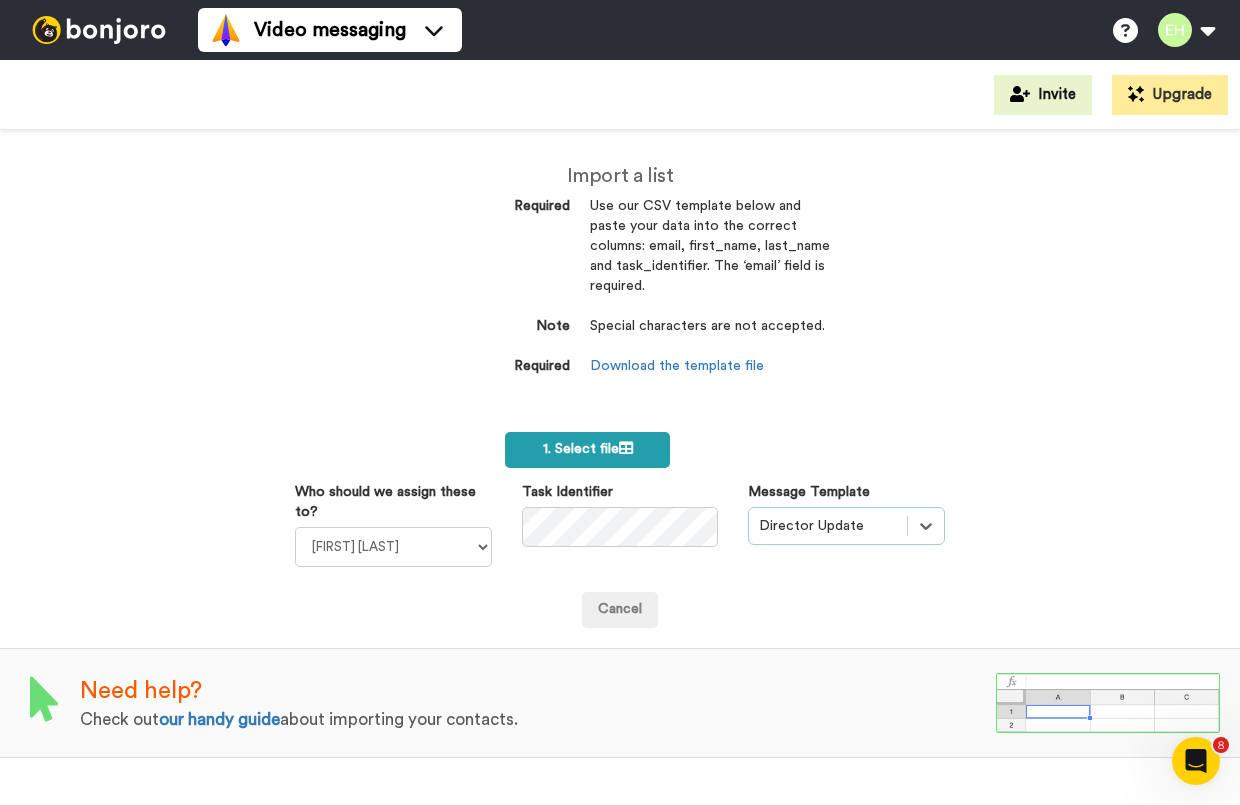 click on "1. Select file" at bounding box center (587, 450) 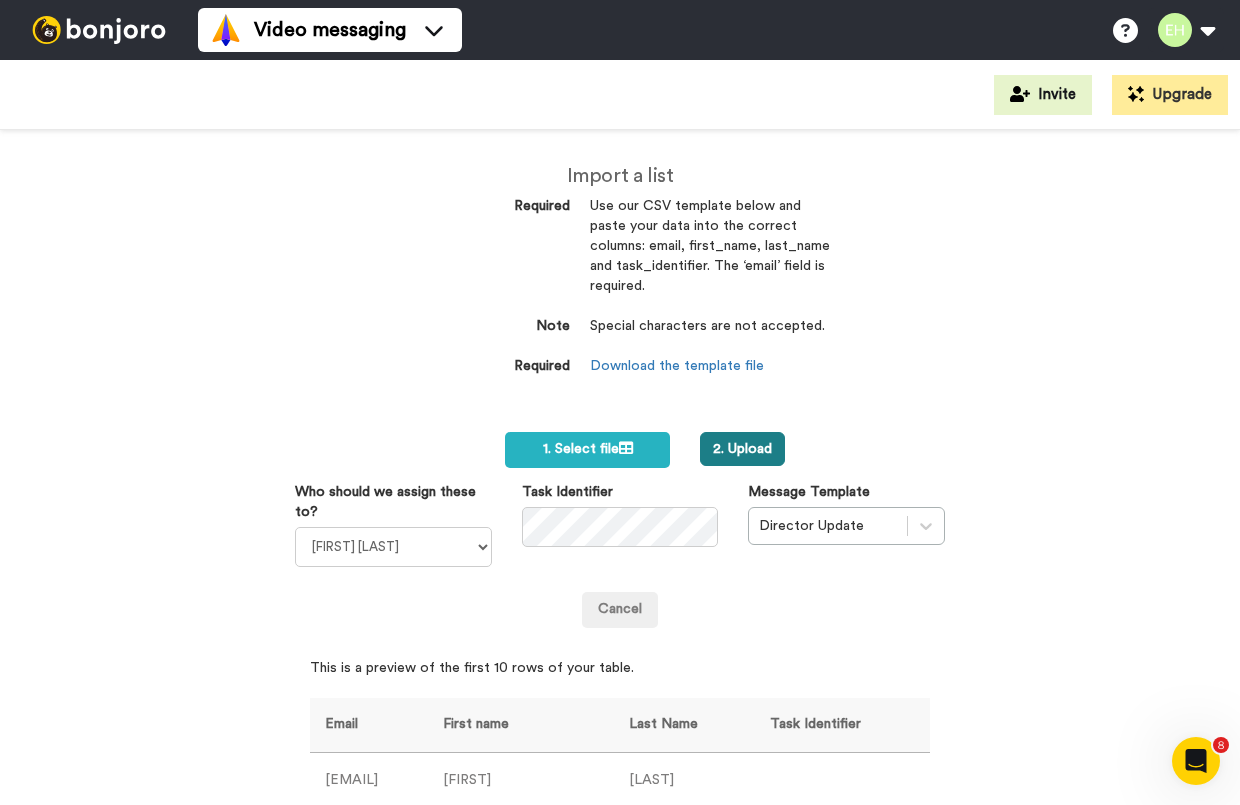 click on "2. Upload" at bounding box center [742, 449] 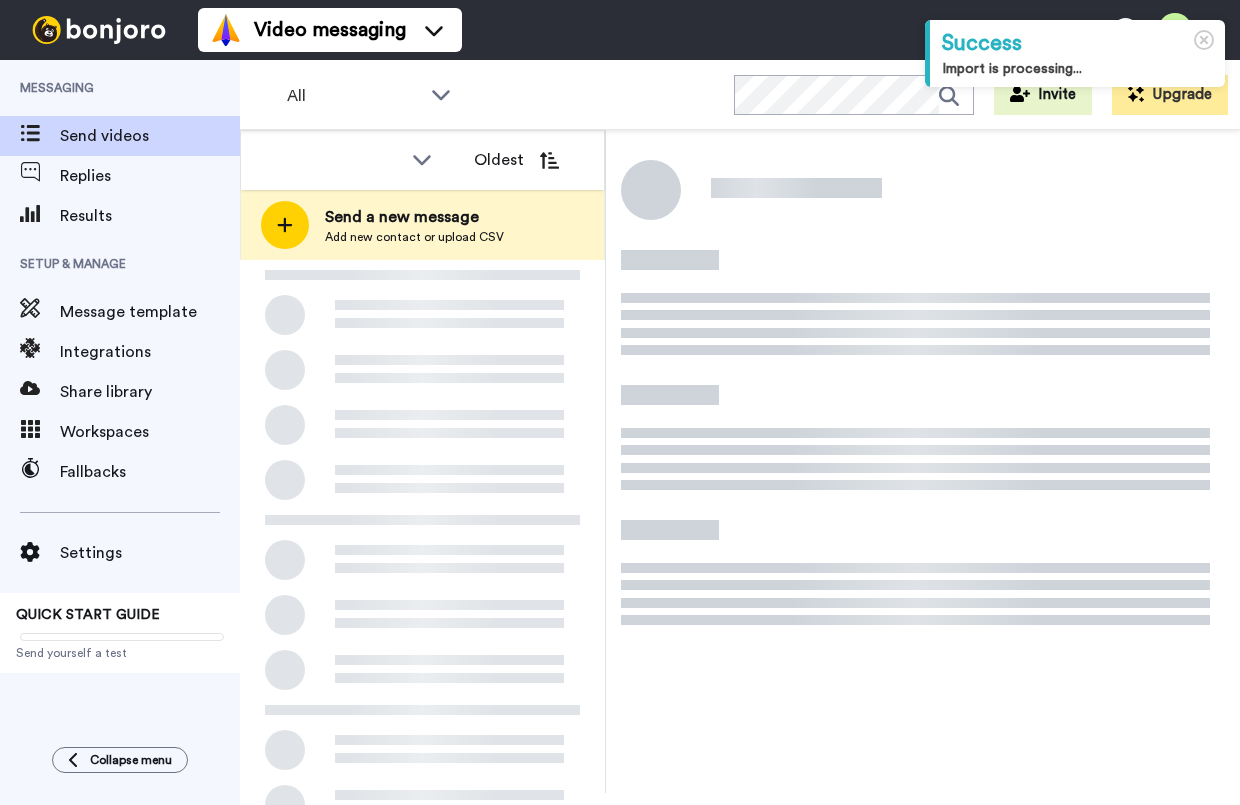 scroll, scrollTop: 0, scrollLeft: 0, axis: both 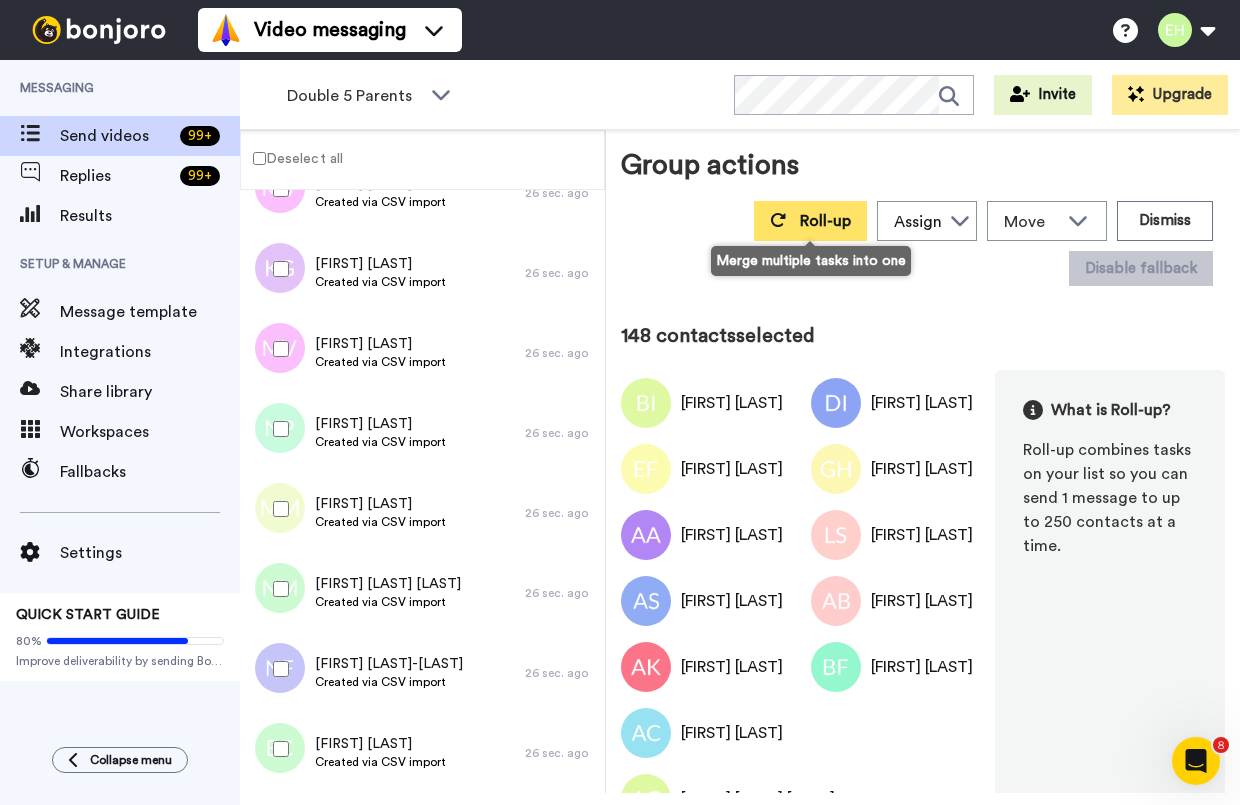 click on "Roll-up" at bounding box center [810, 221] 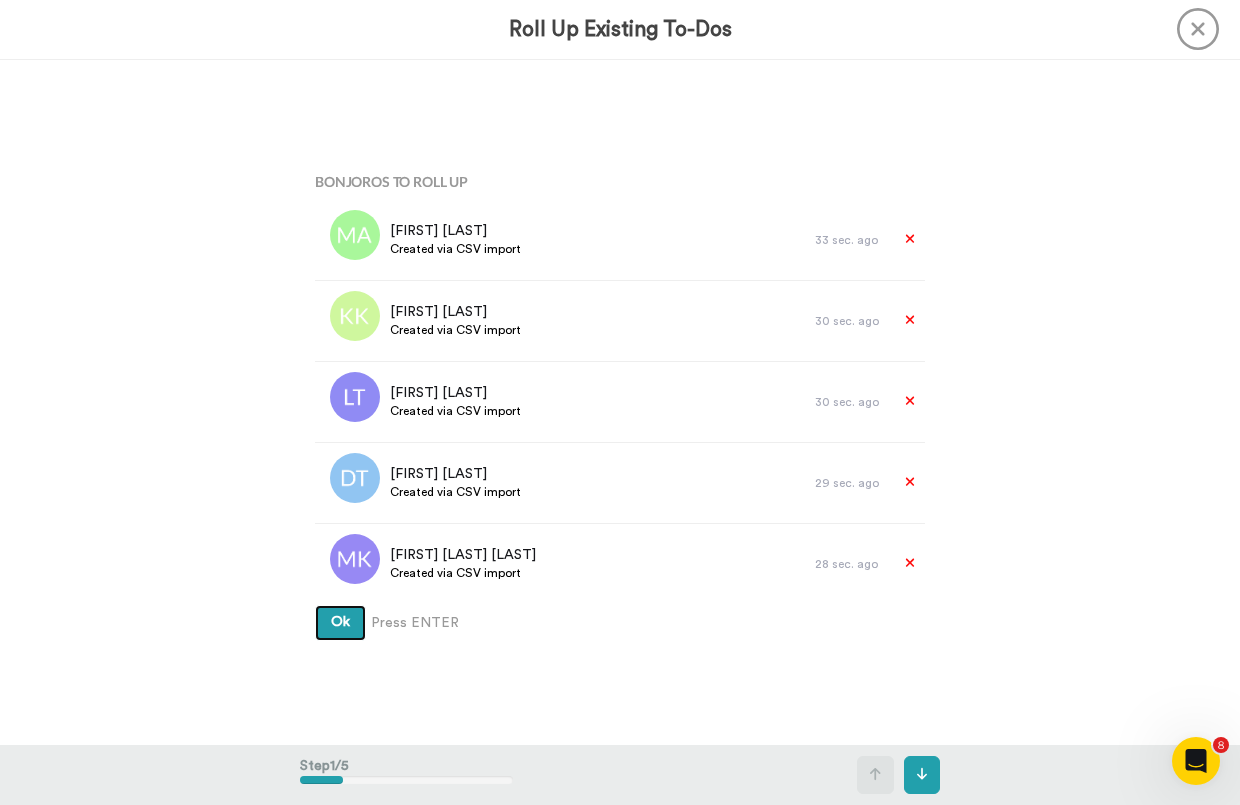 click on "Ok" at bounding box center (340, 622) 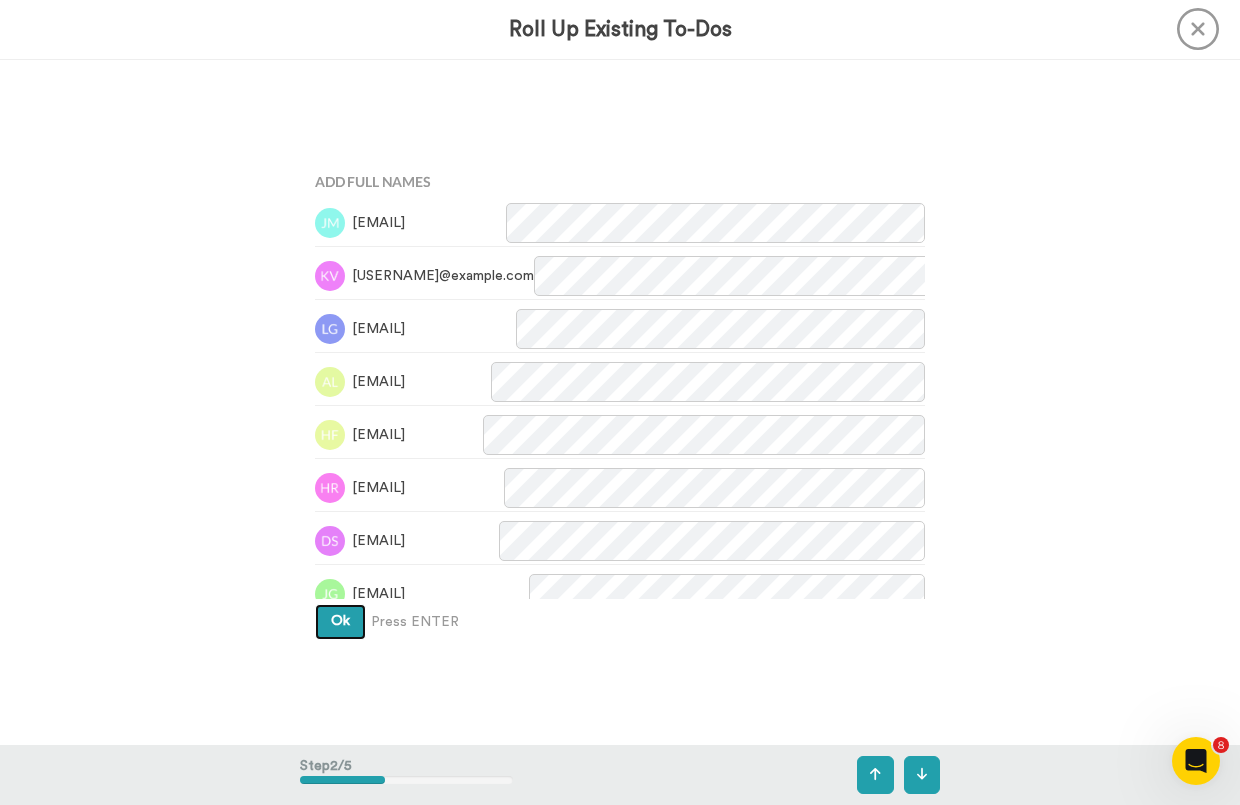 click on "Ok" at bounding box center (340, 621) 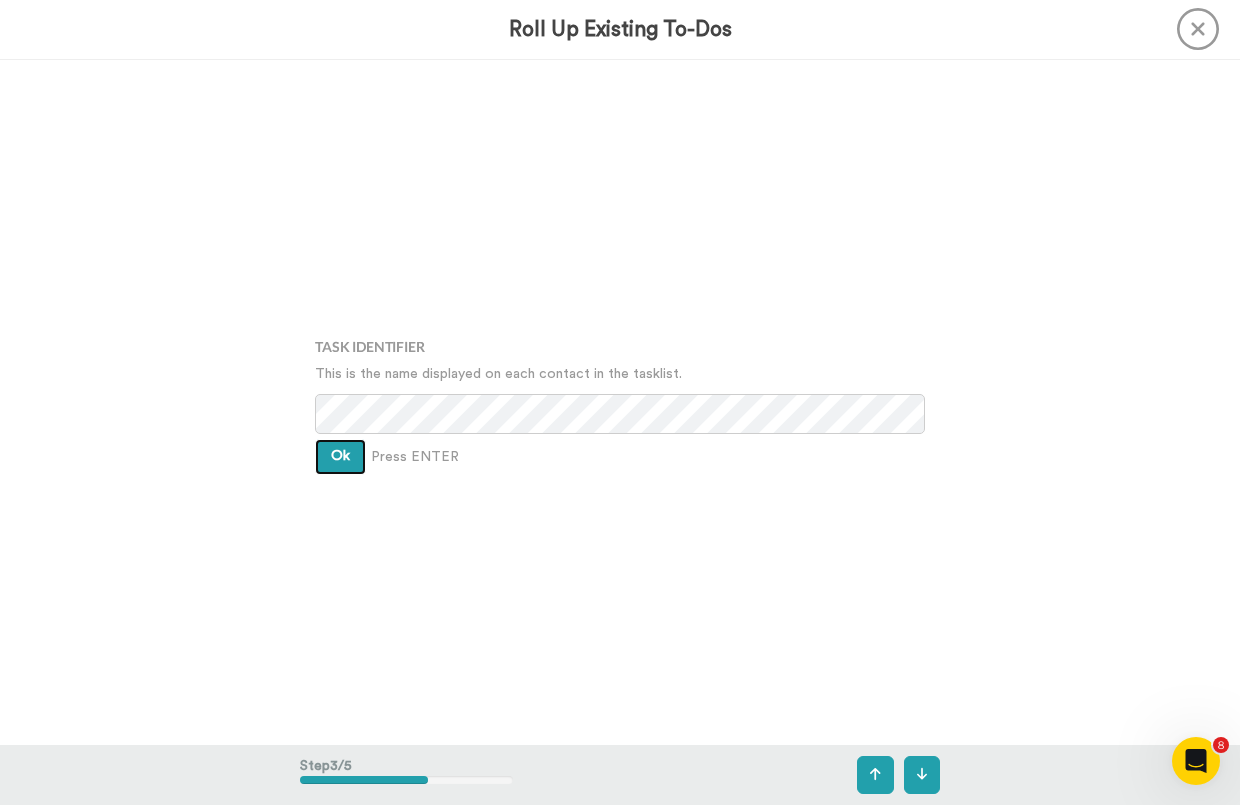 click on "Ok" at bounding box center (340, 456) 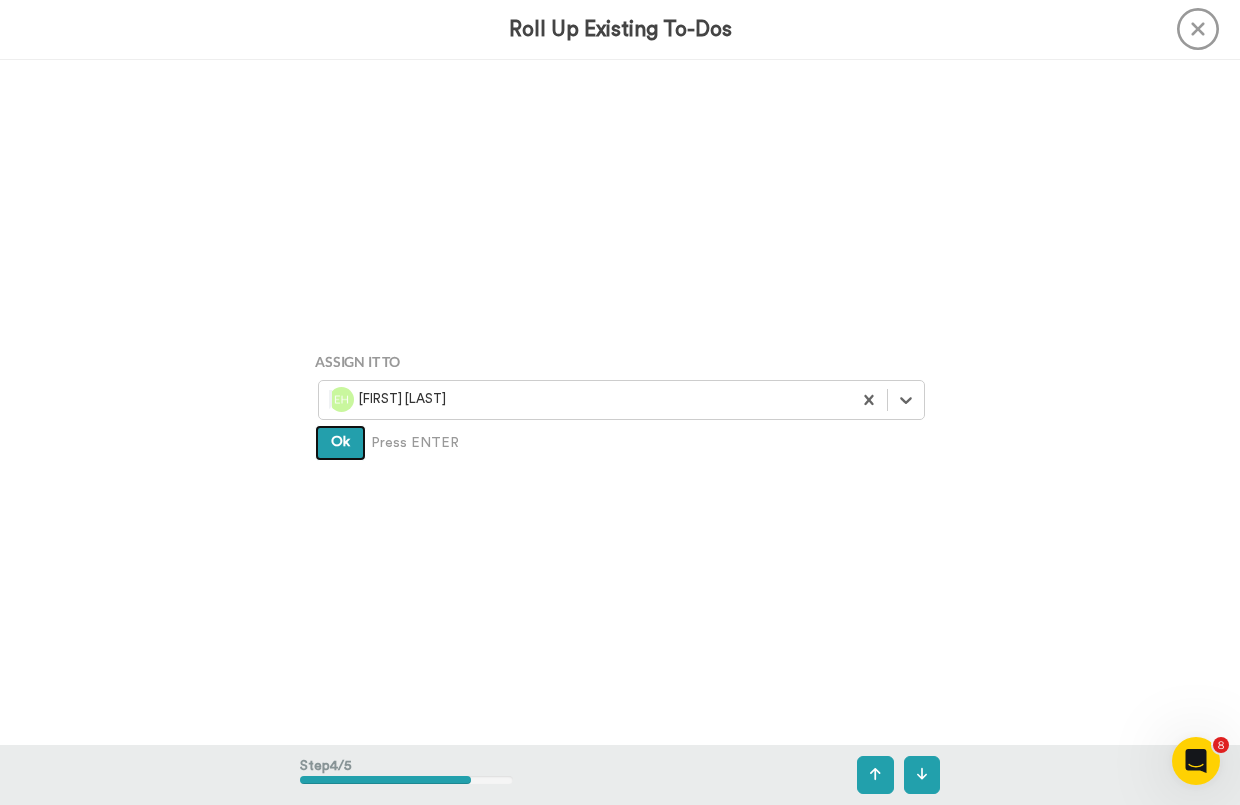 click on "Ok" at bounding box center [340, 442] 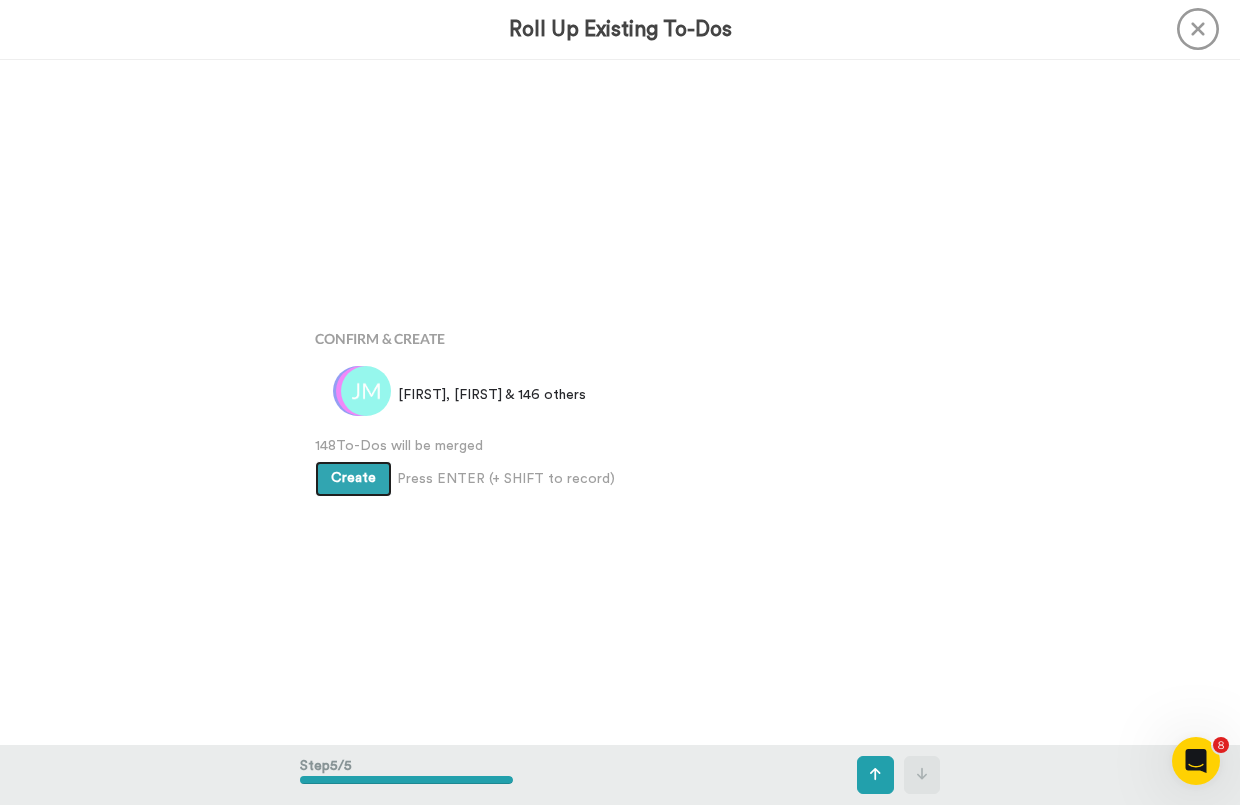 scroll, scrollTop: 2742, scrollLeft: 0, axis: vertical 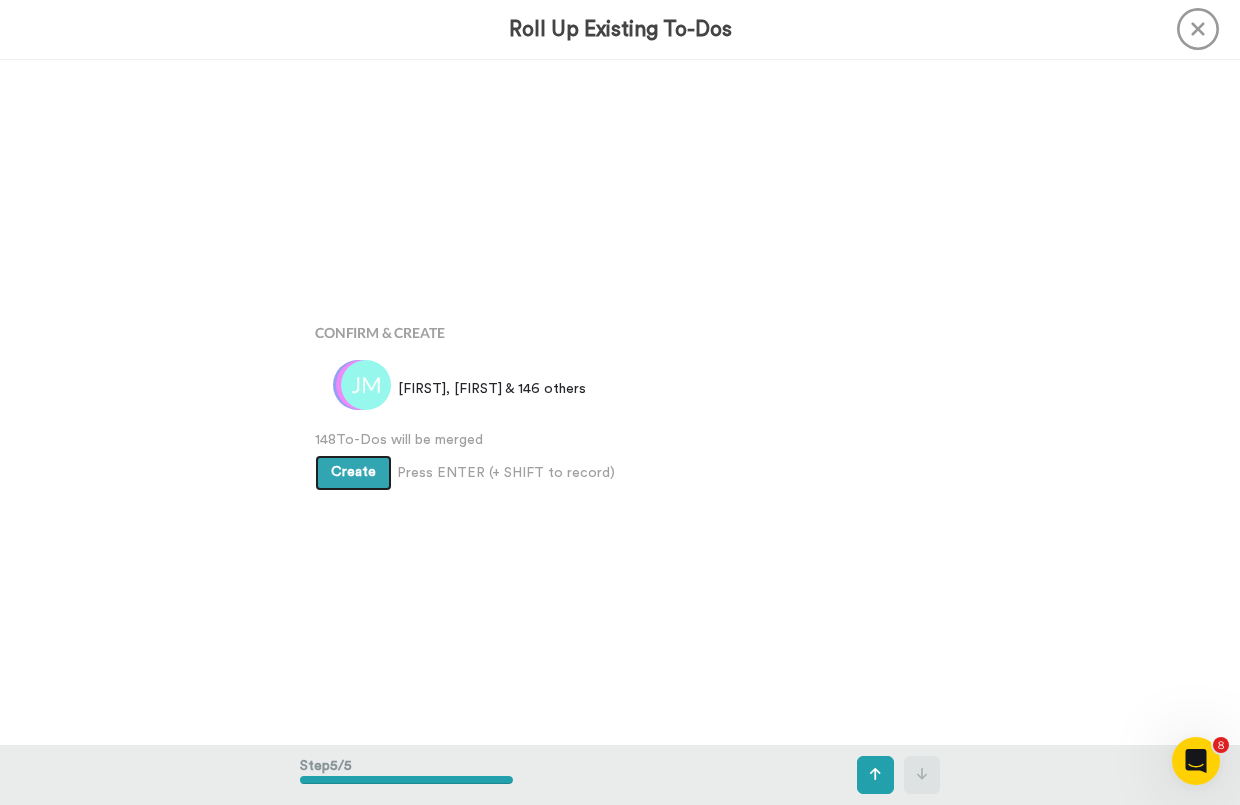 click on "Create" at bounding box center [353, 472] 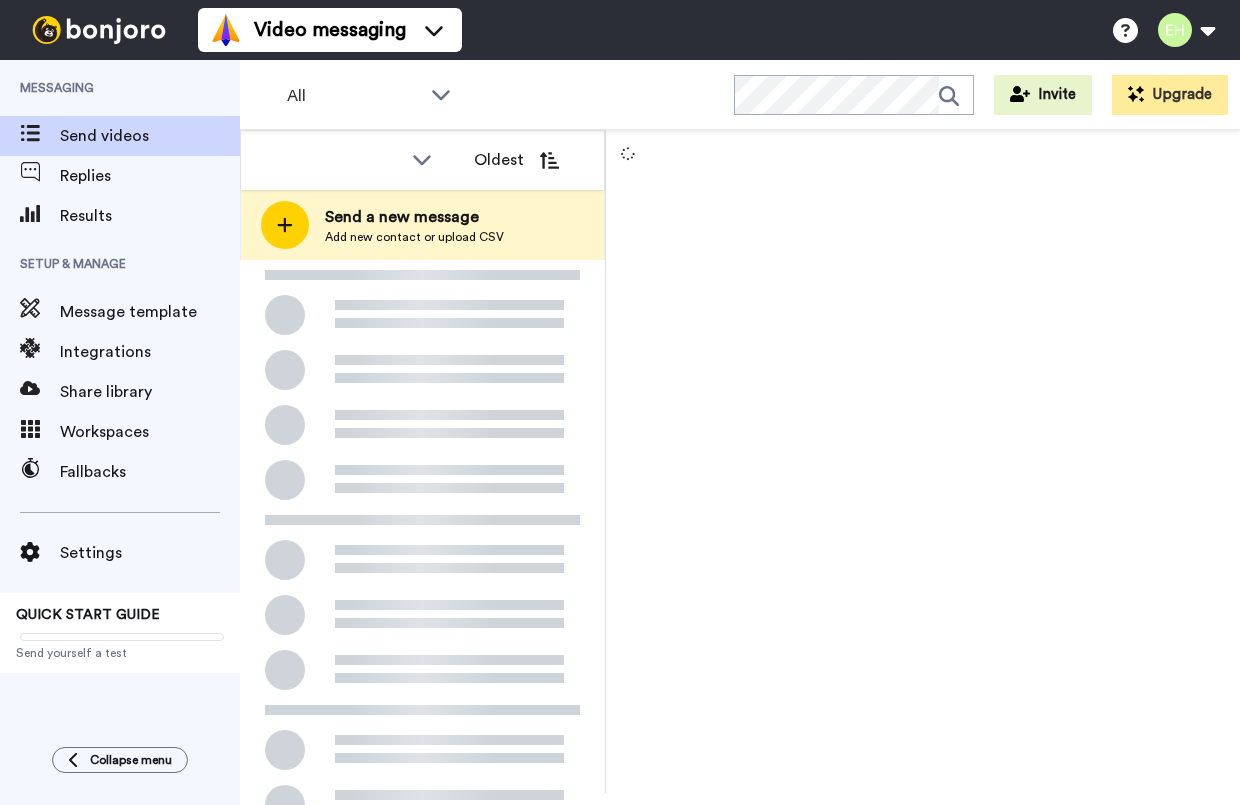 scroll, scrollTop: 0, scrollLeft: 0, axis: both 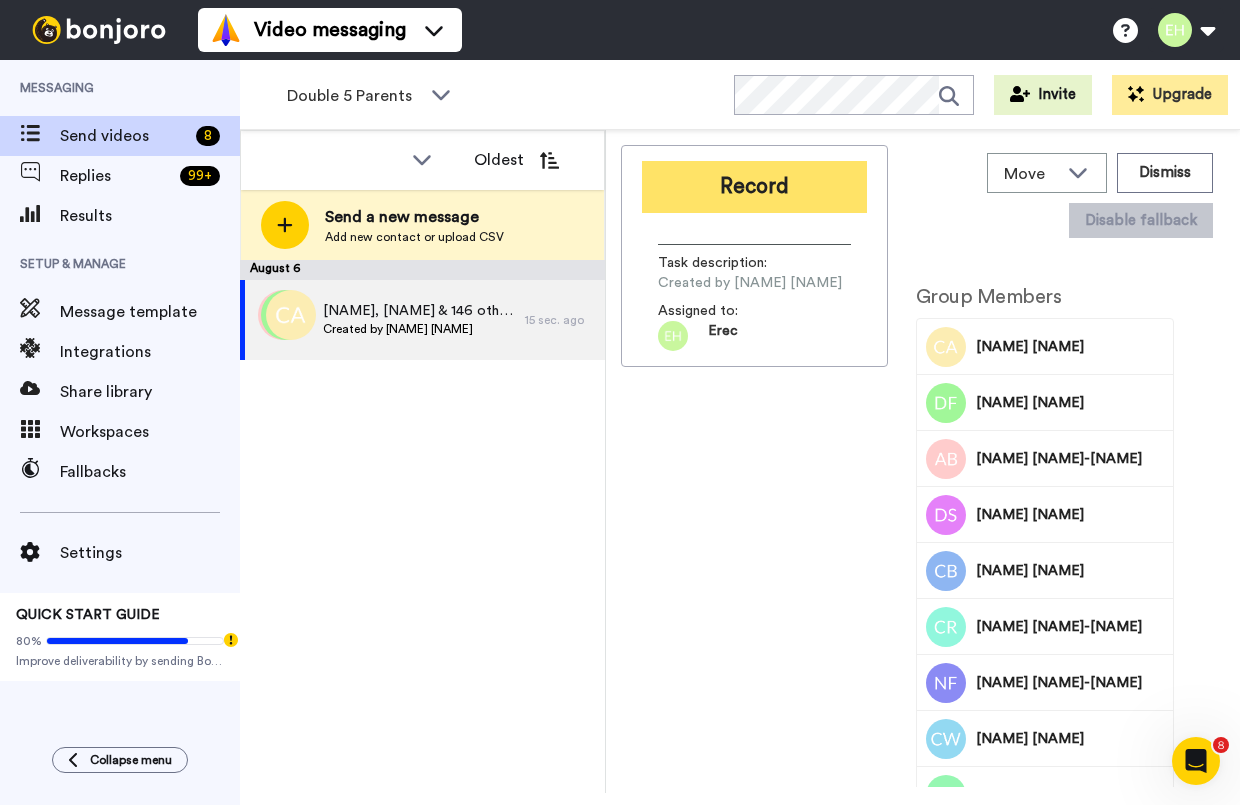 click on "Record" at bounding box center [754, 187] 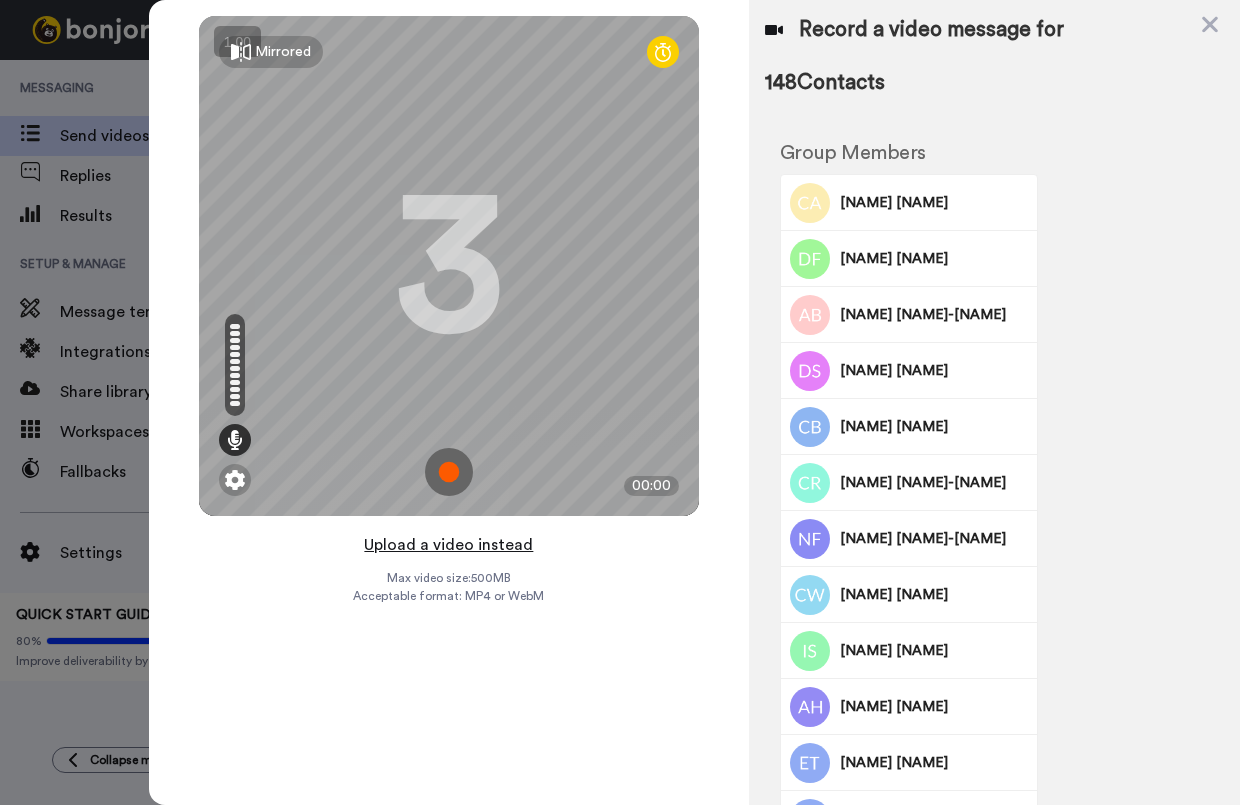 click on "Upload a video instead" at bounding box center [448, 545] 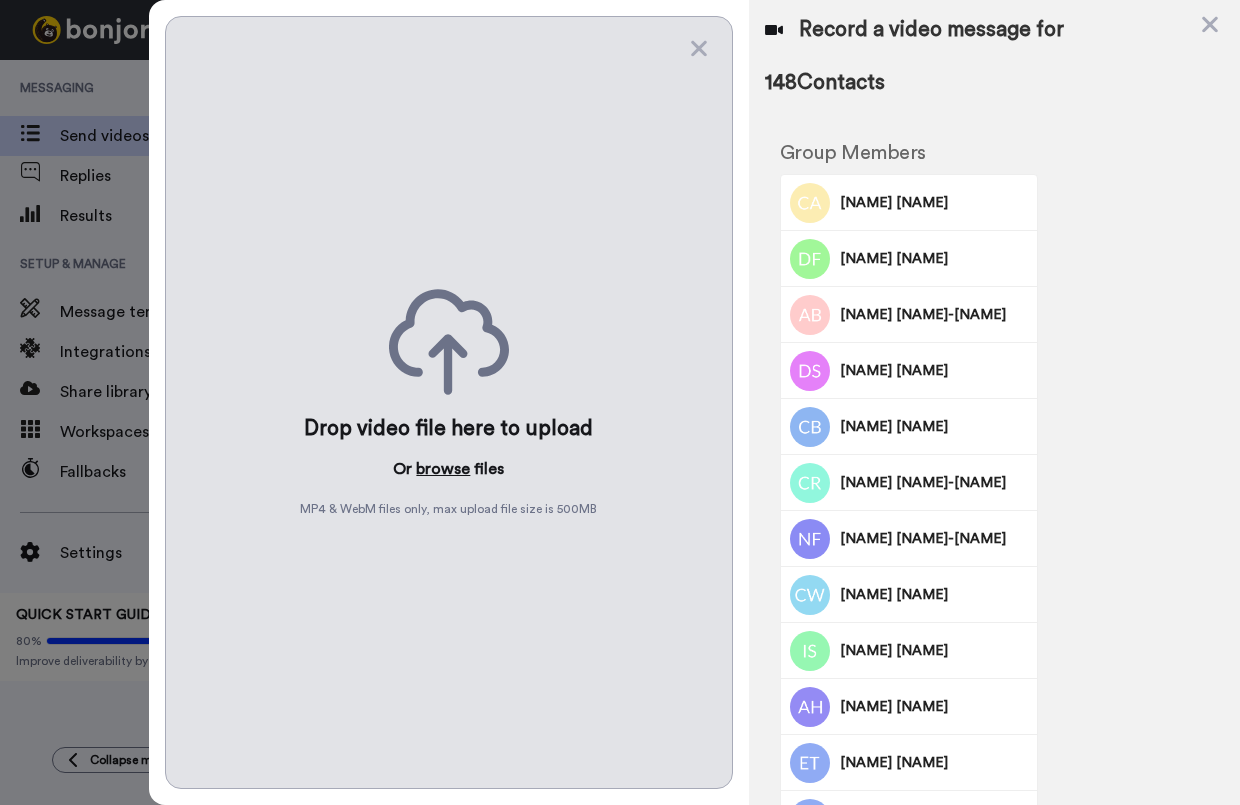click on "browse" at bounding box center [443, 469] 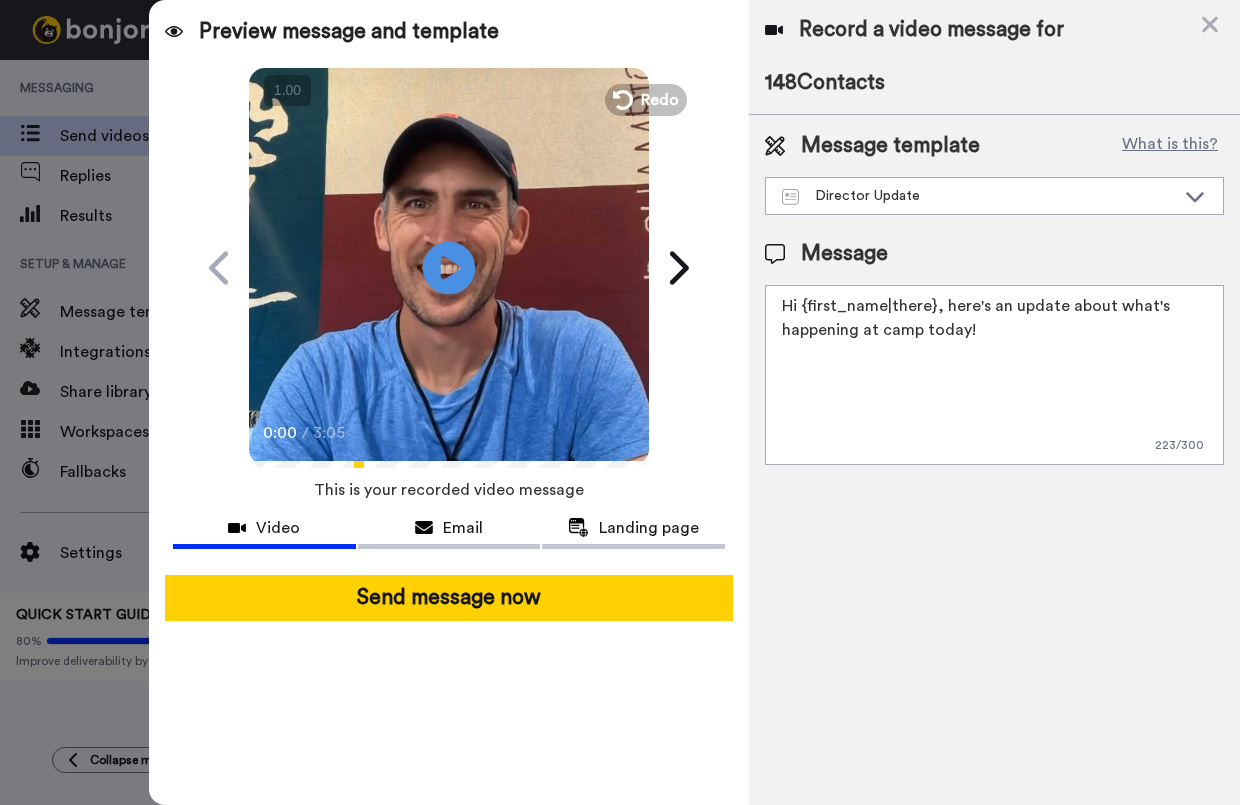 click 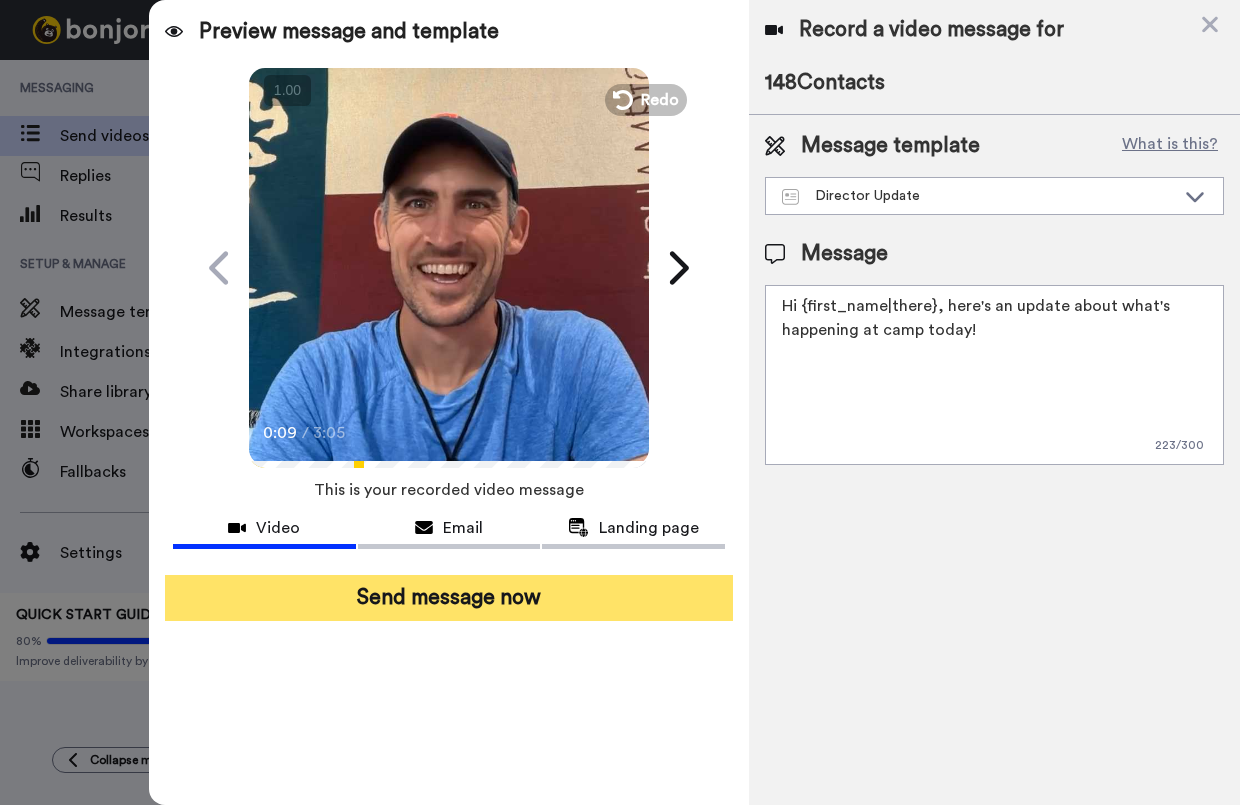 click on "Send message now" at bounding box center [449, 598] 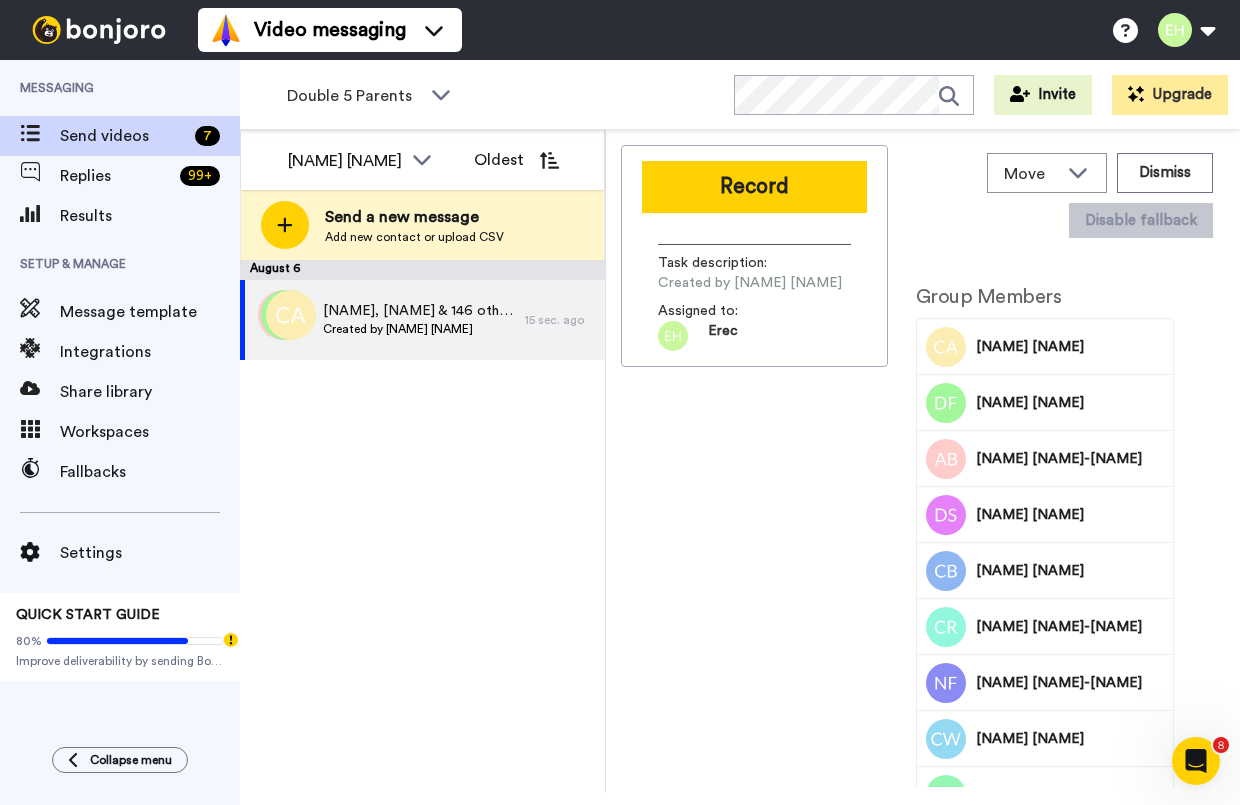 scroll, scrollTop: 0, scrollLeft: 0, axis: both 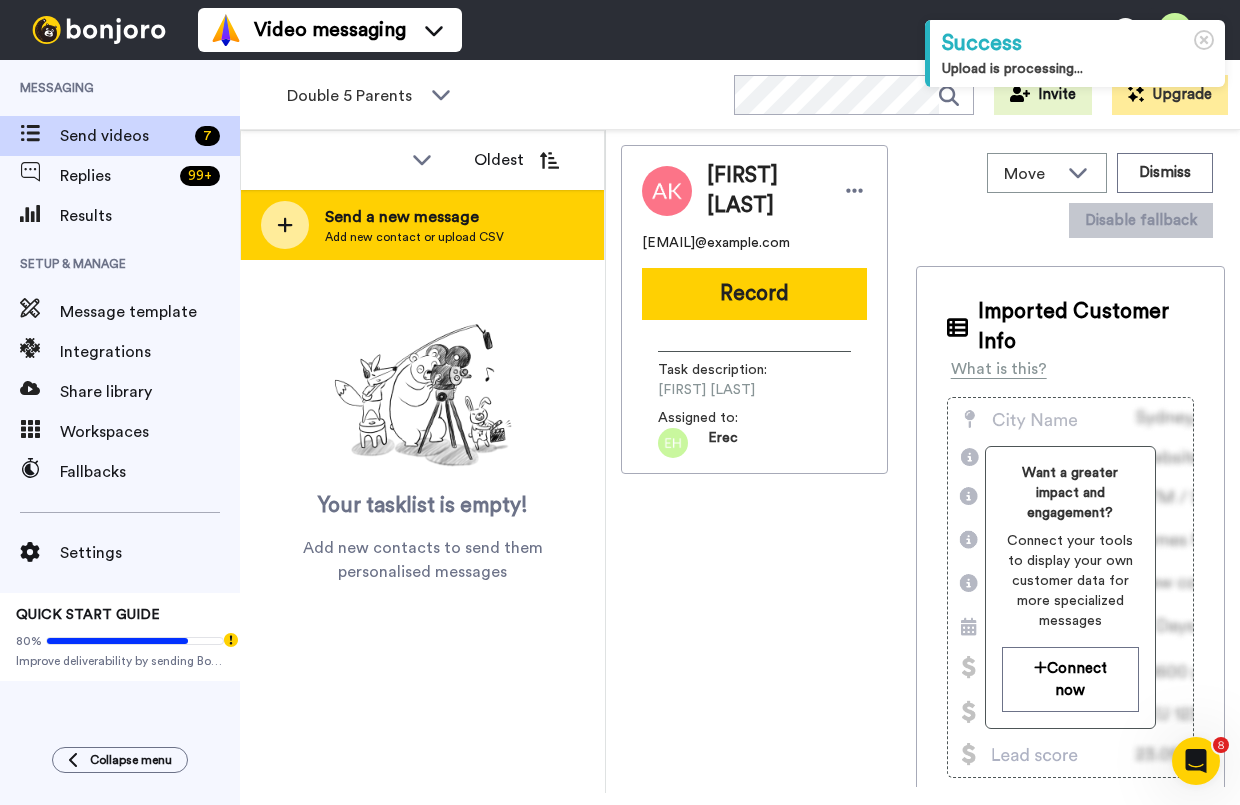 click on "Send a new message" at bounding box center [414, 217] 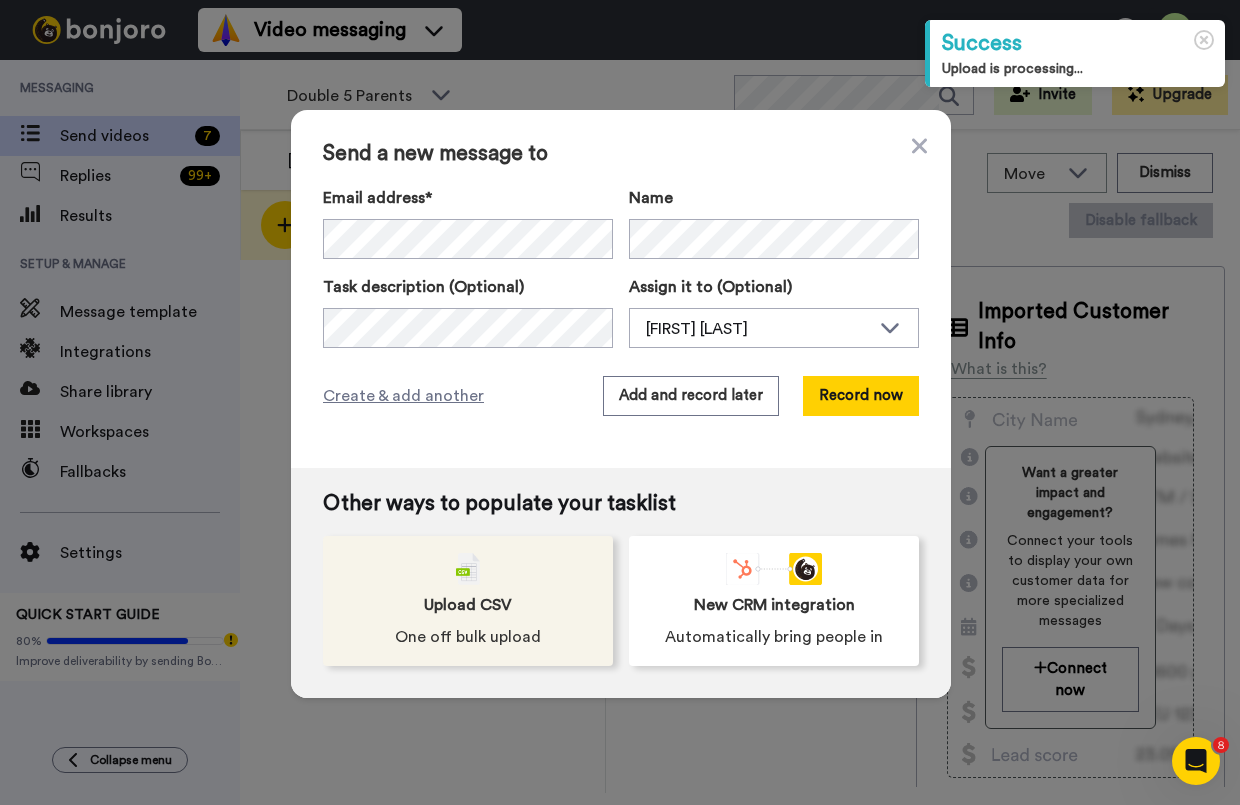 click on "Upload CSV" at bounding box center [468, 605] 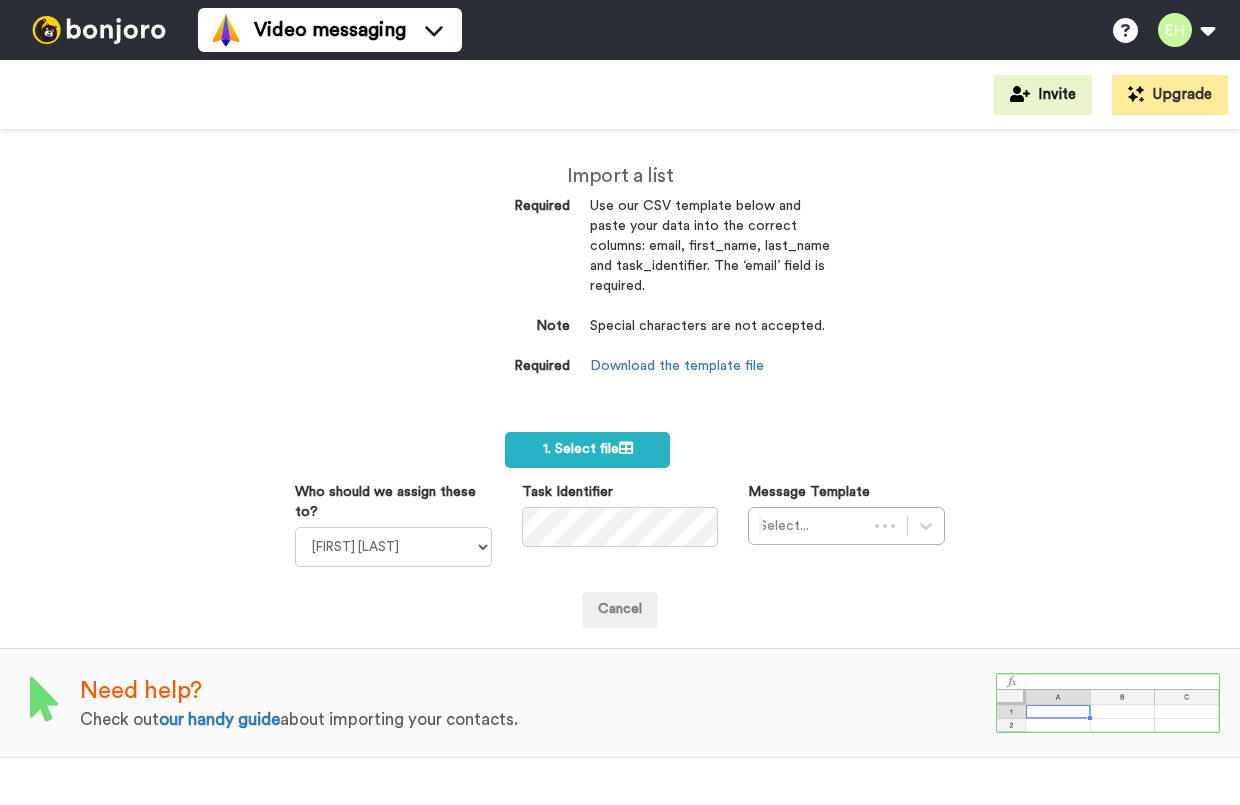 scroll, scrollTop: 0, scrollLeft: 0, axis: both 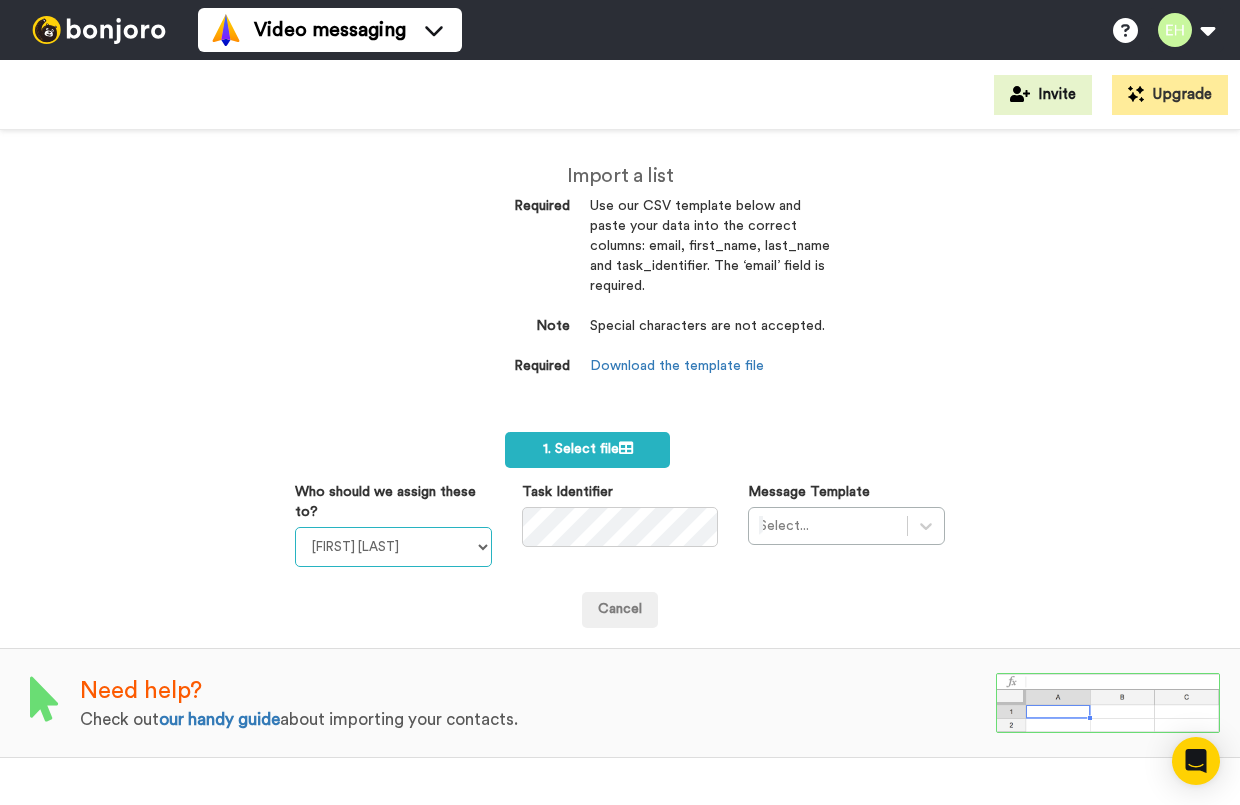 click on "[FIRST] [LAST] [FIRST] [LAST] [FIRST] [LAST] [FIRST] [LAST]" at bounding box center (393, 547) 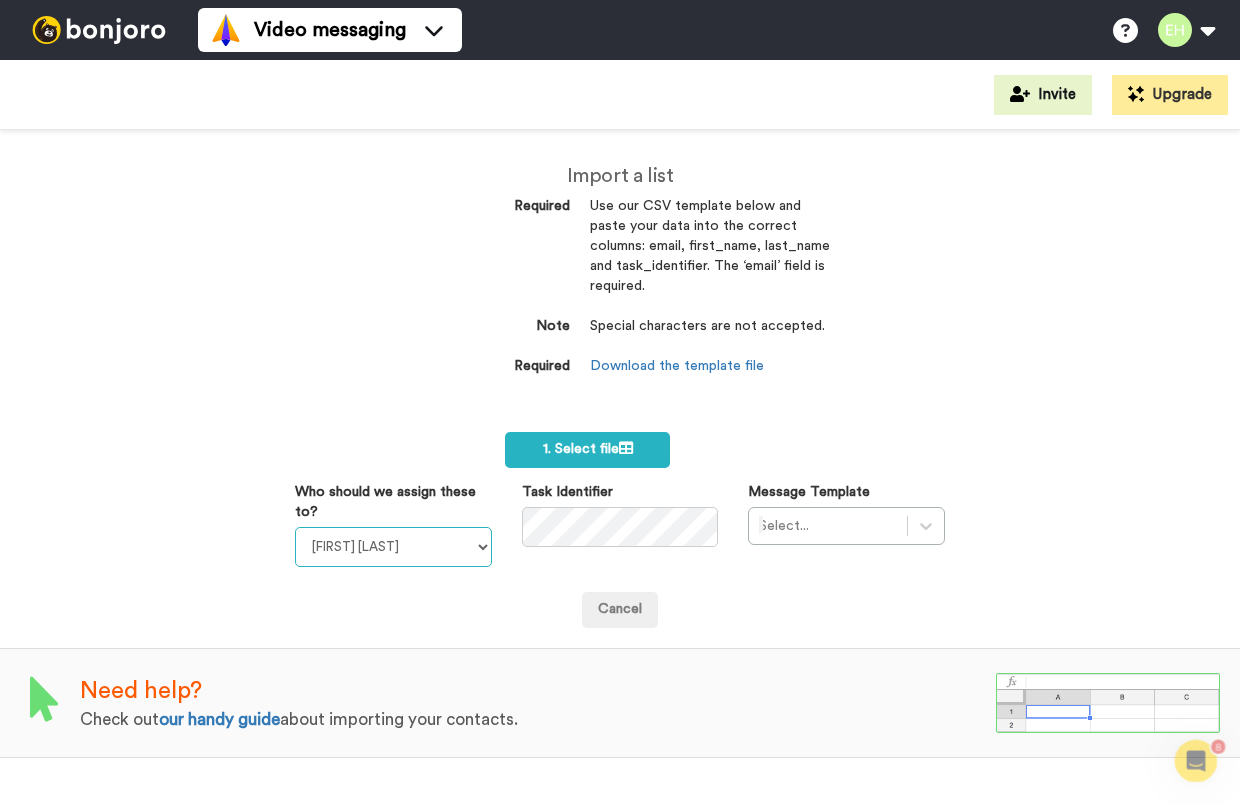 scroll, scrollTop: 0, scrollLeft: 0, axis: both 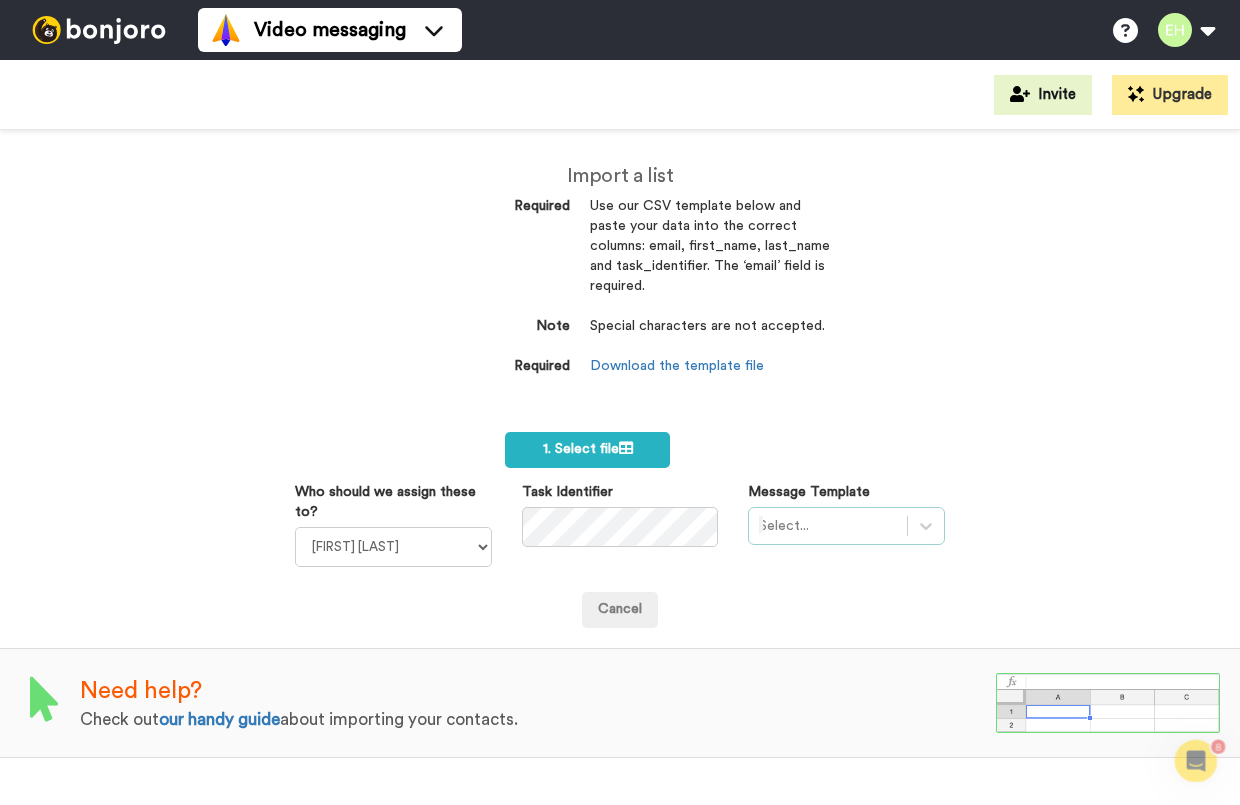 click on "Select..." at bounding box center [846, 526] 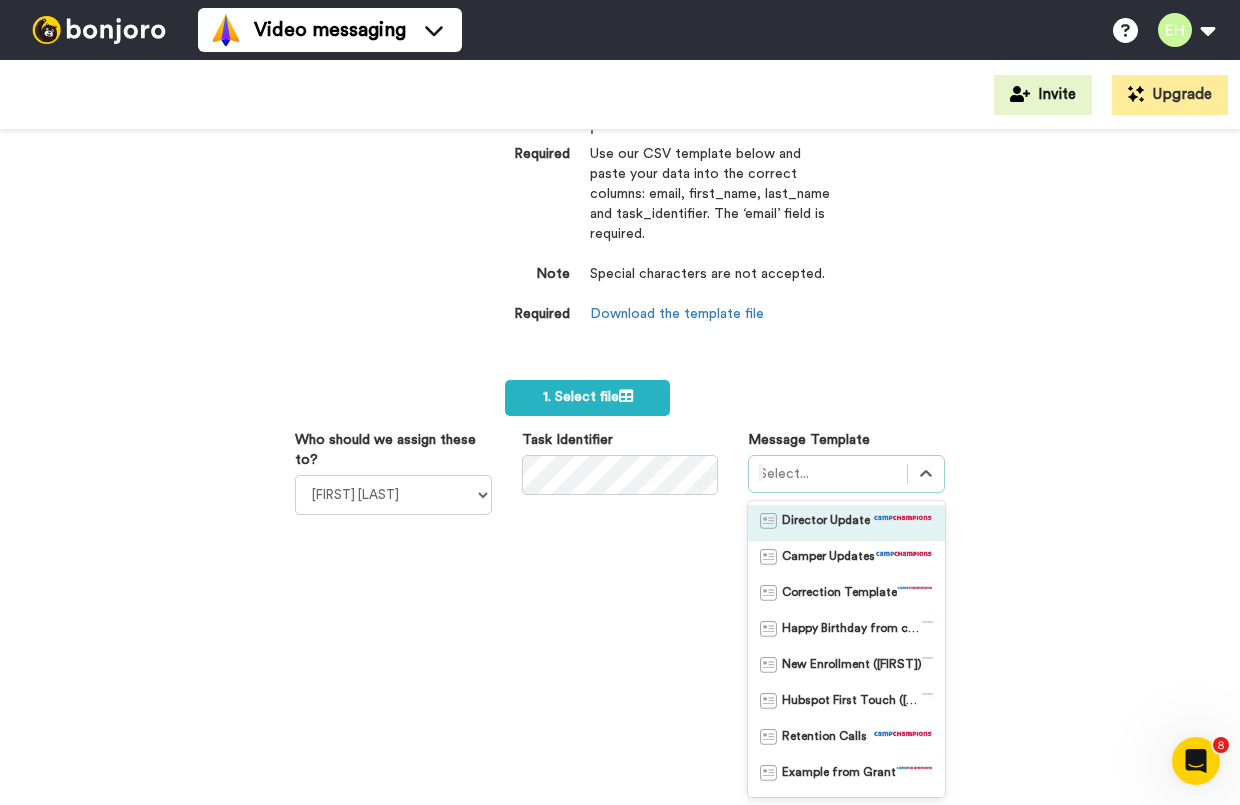click on "Director Update" at bounding box center (826, 523) 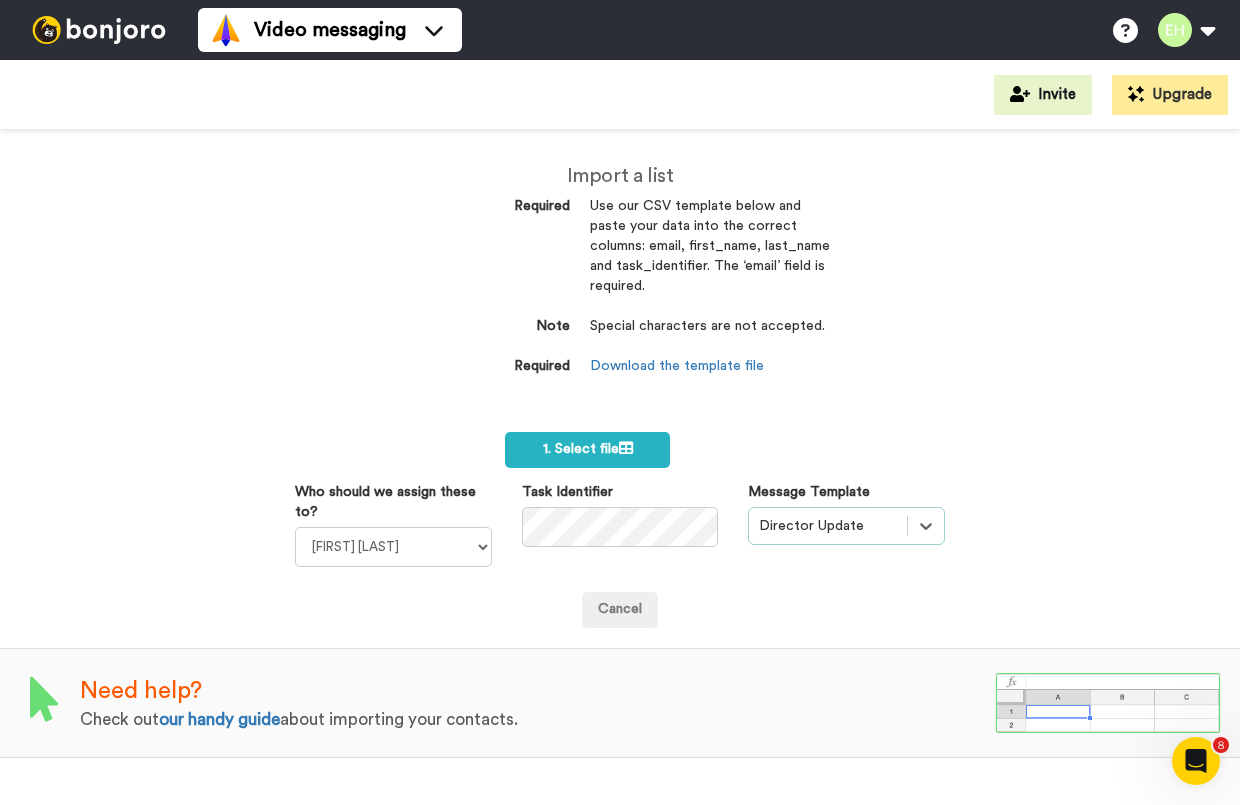 scroll, scrollTop: 0, scrollLeft: 0, axis: both 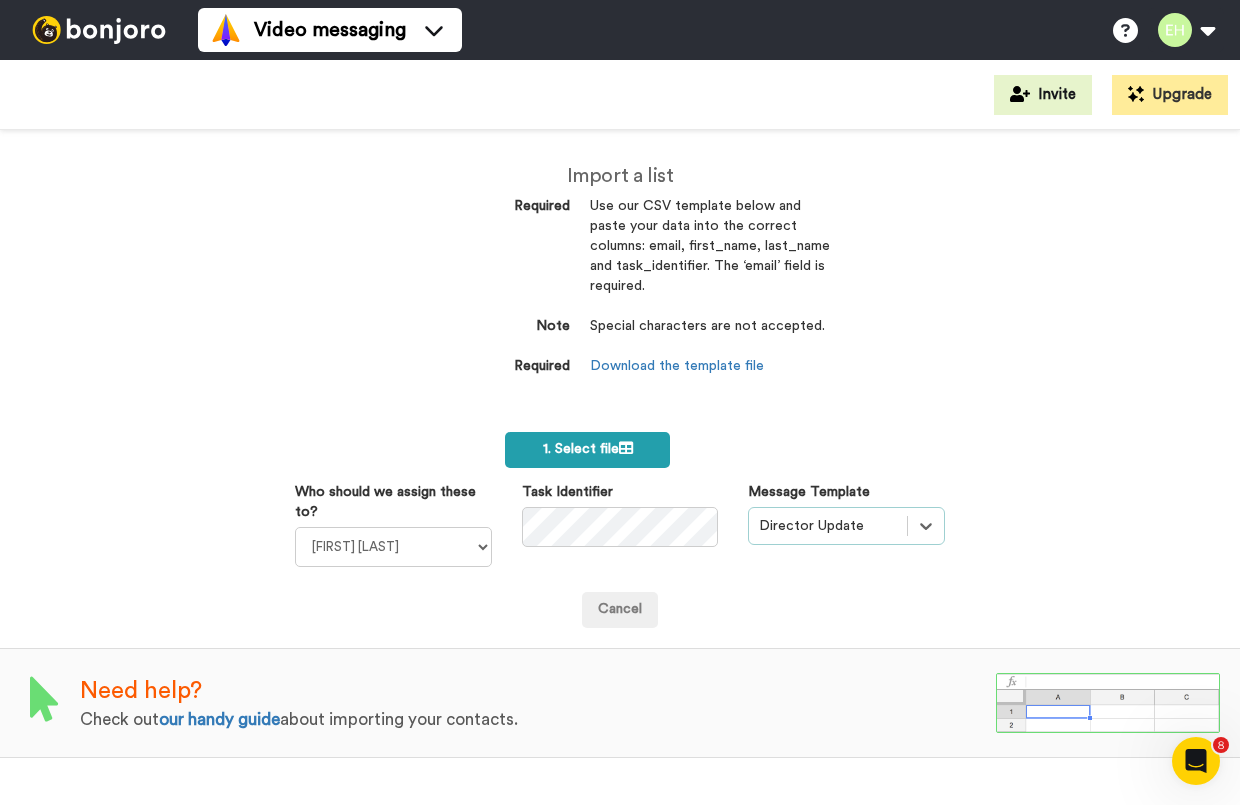 click on "1. Select file" at bounding box center [588, 449] 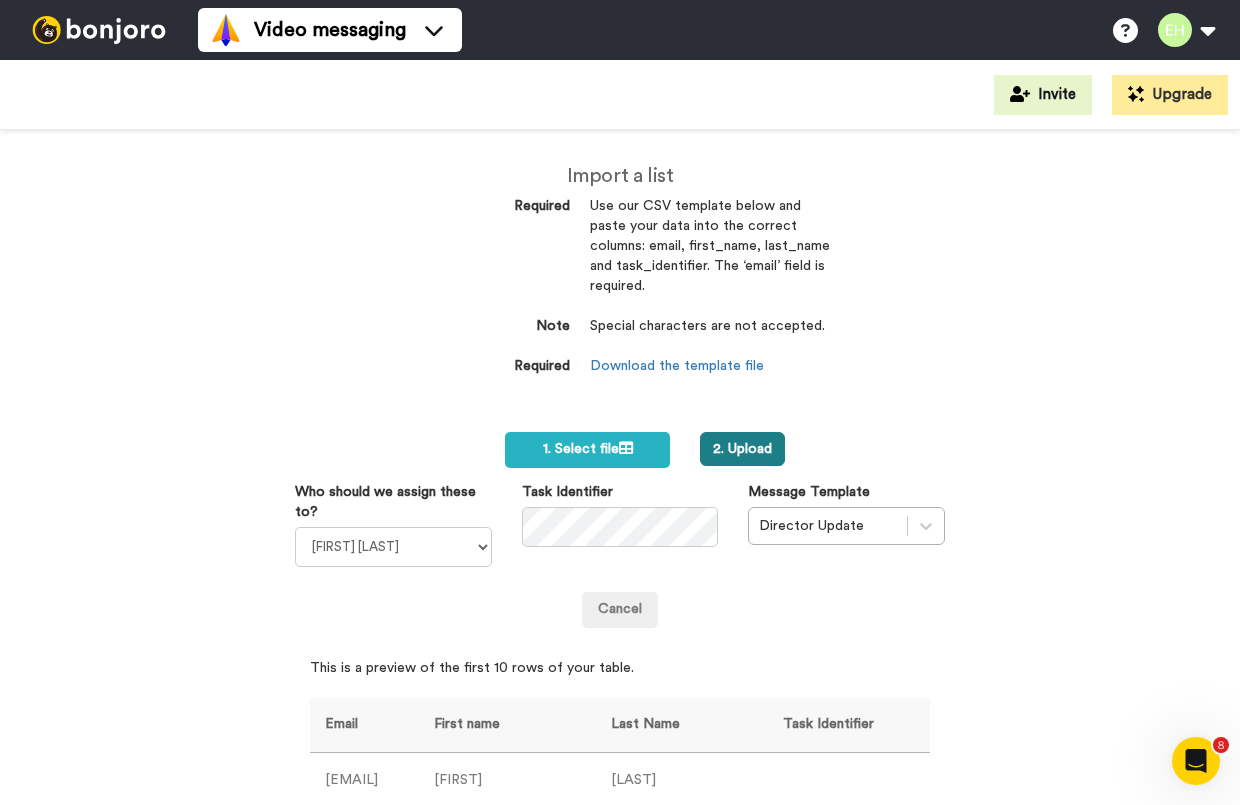 click on "2. Upload" at bounding box center (742, 449) 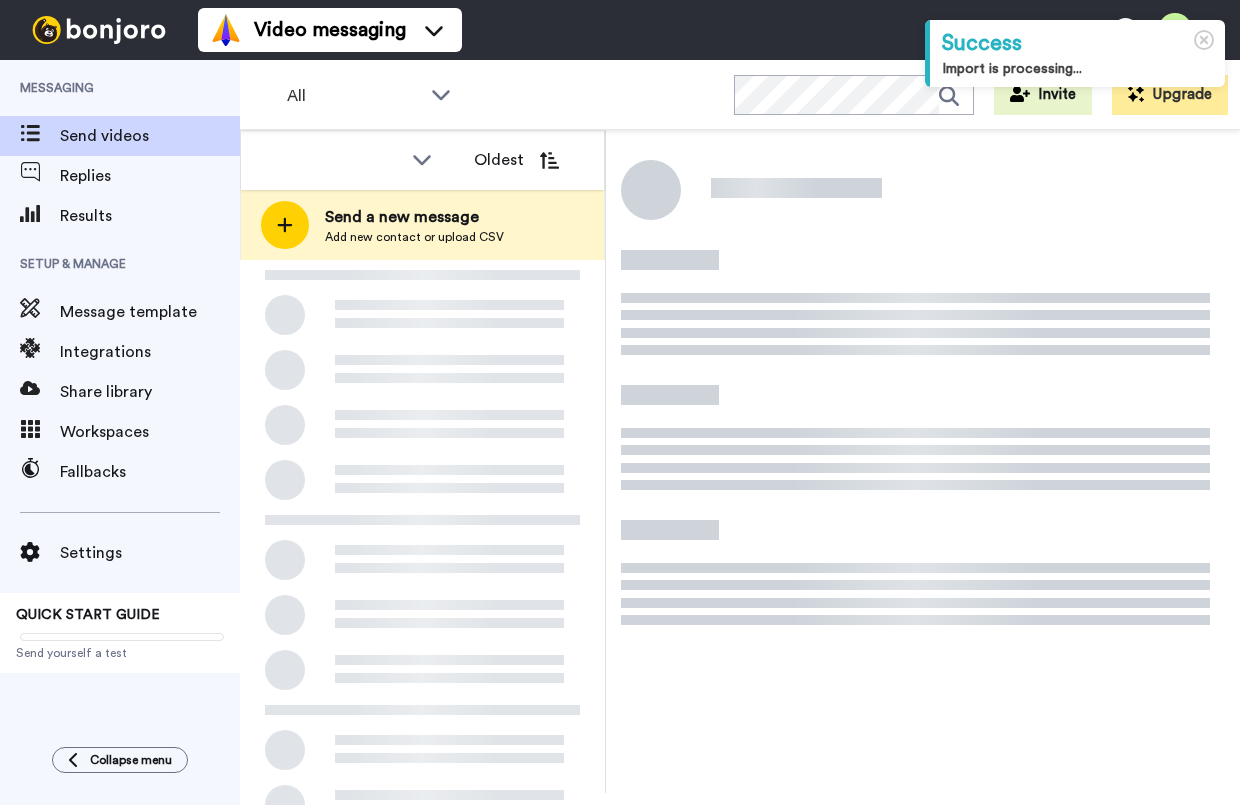 scroll, scrollTop: 0, scrollLeft: 0, axis: both 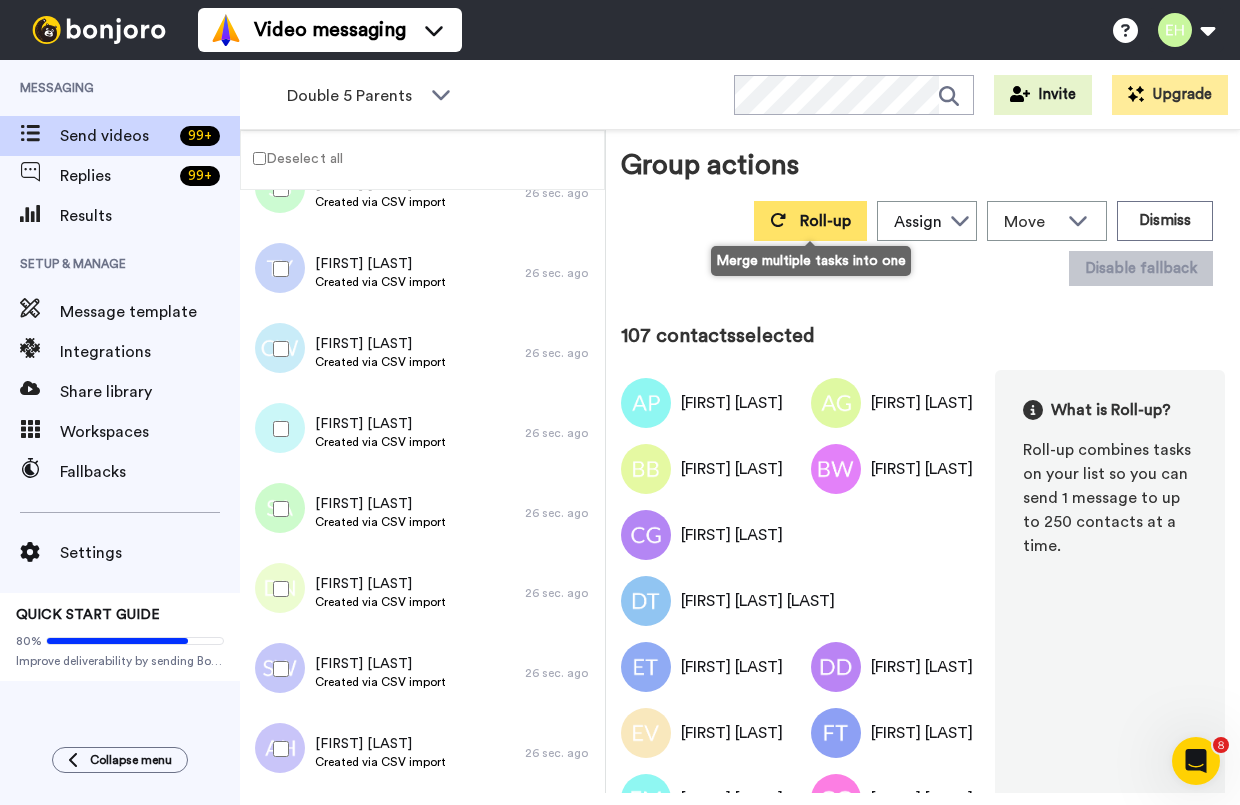 click on "Roll-up" at bounding box center [825, 221] 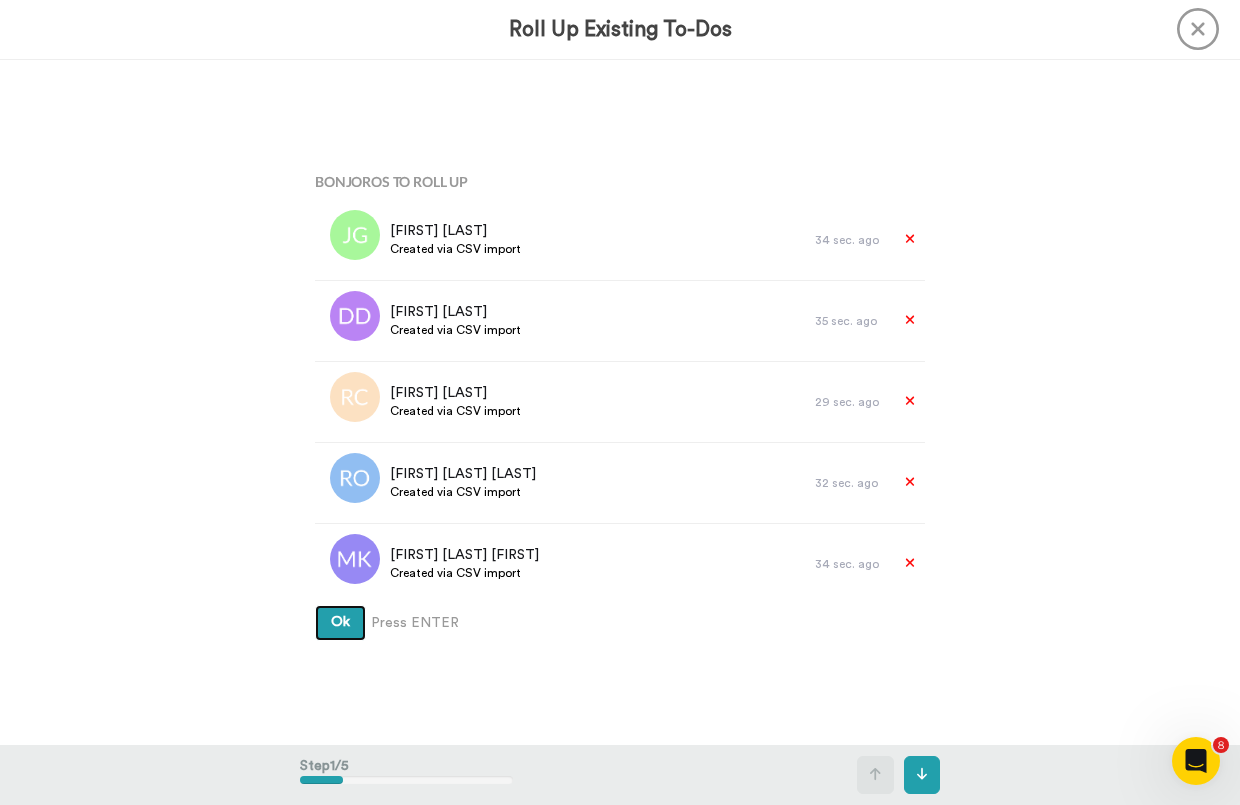 click on "Ok" at bounding box center (340, 623) 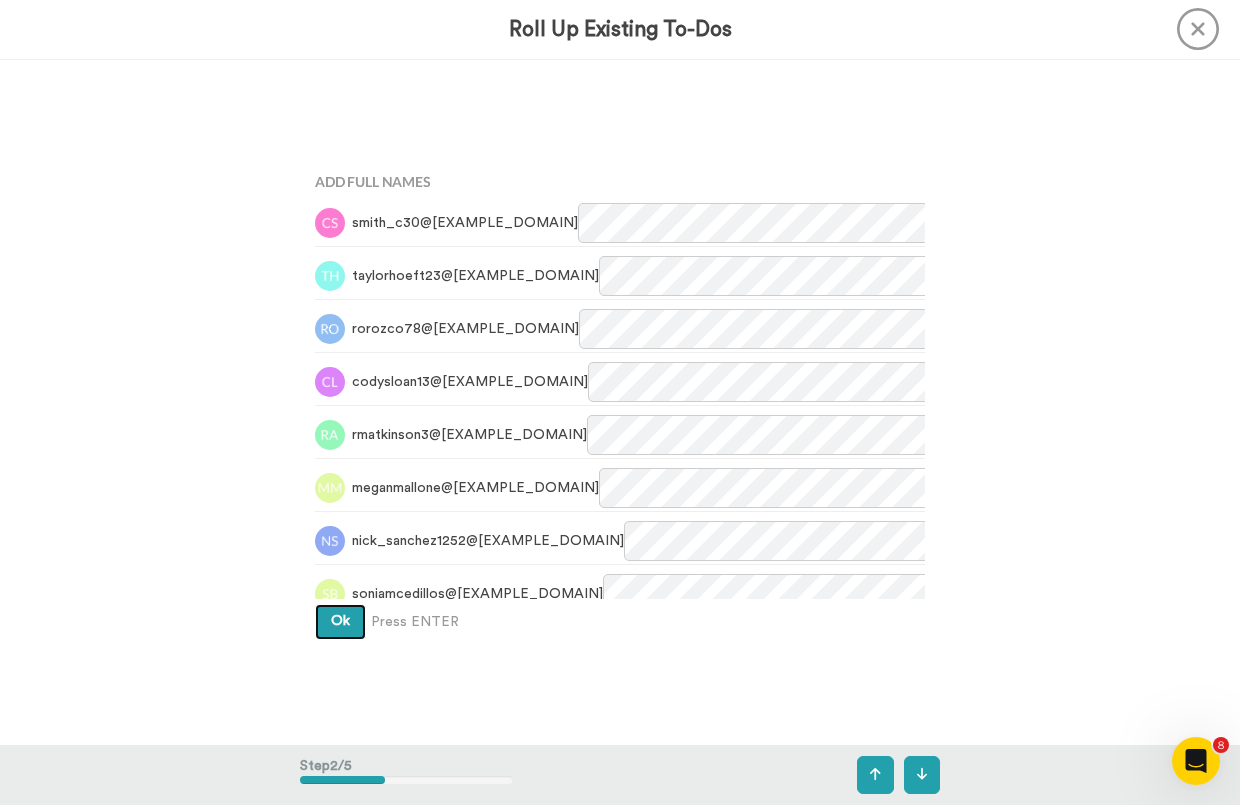 click on "Ok" at bounding box center [340, 621] 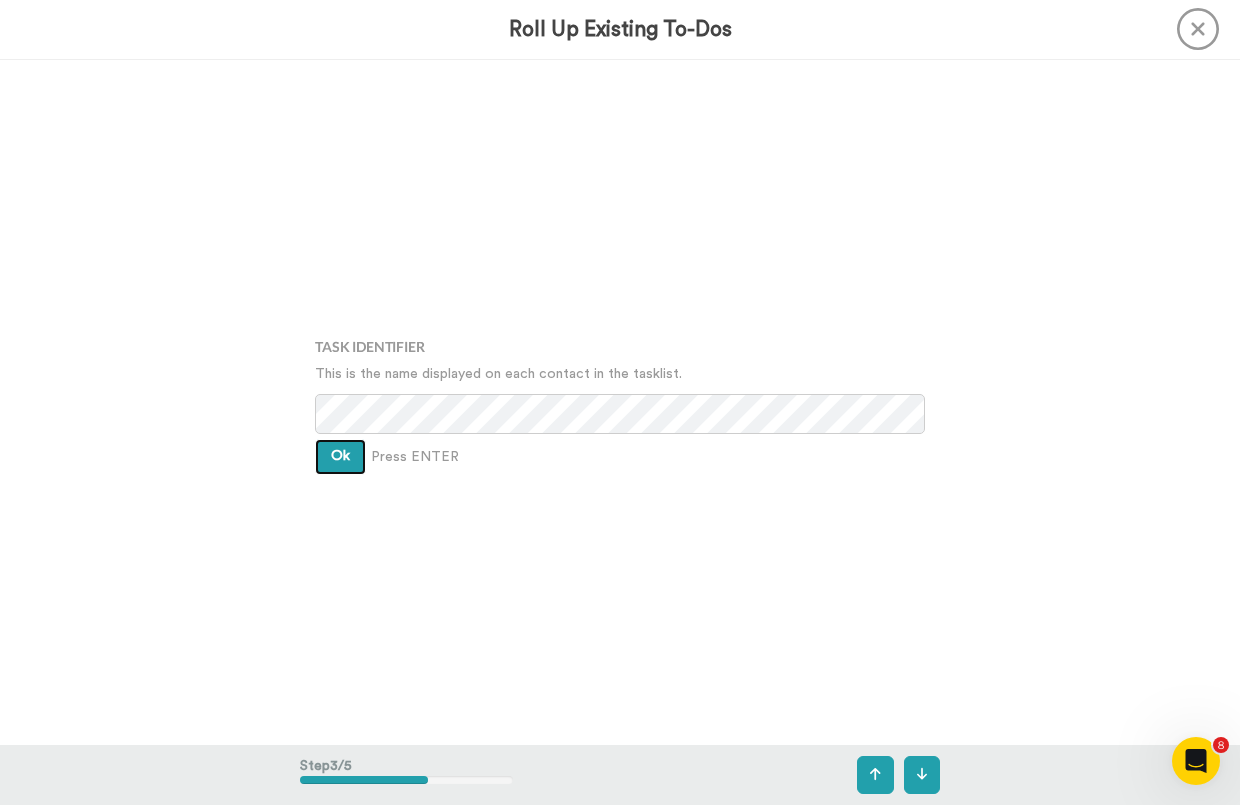 click on "Ok" at bounding box center [340, 456] 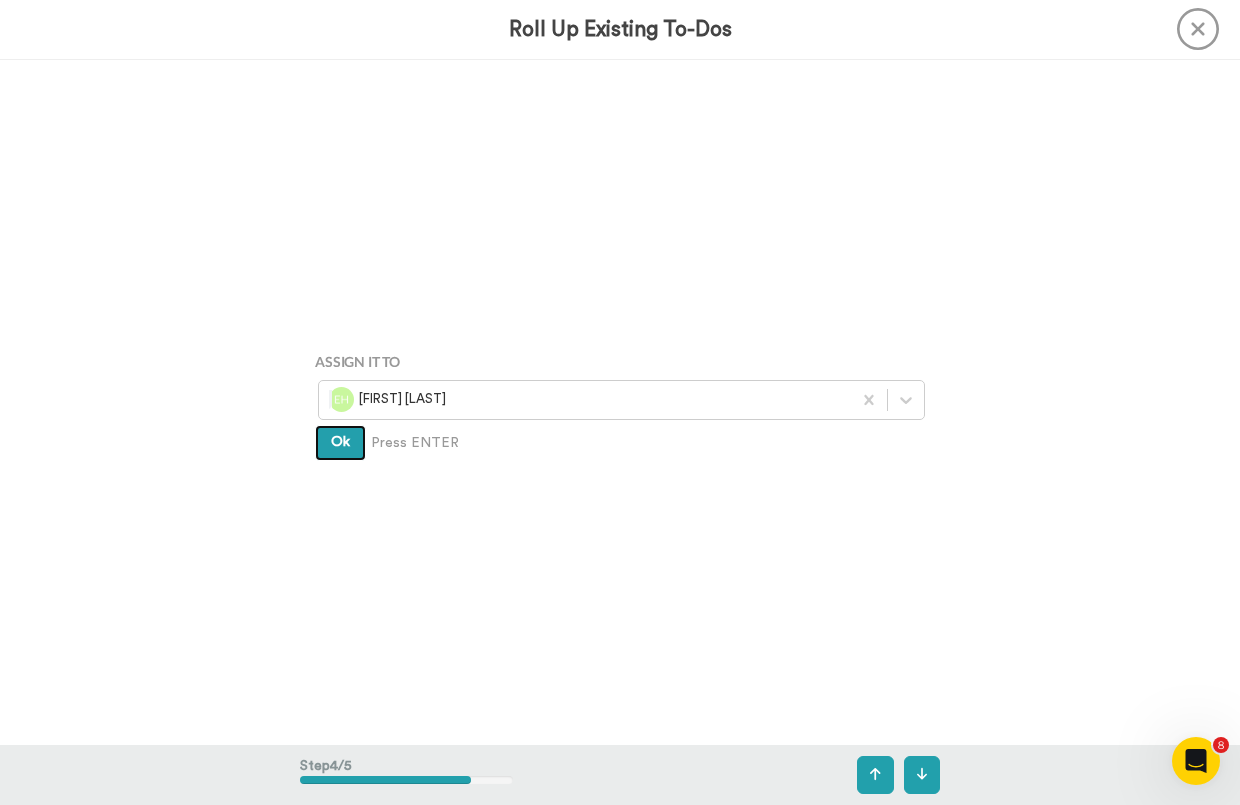 click on "Ok" at bounding box center [340, 443] 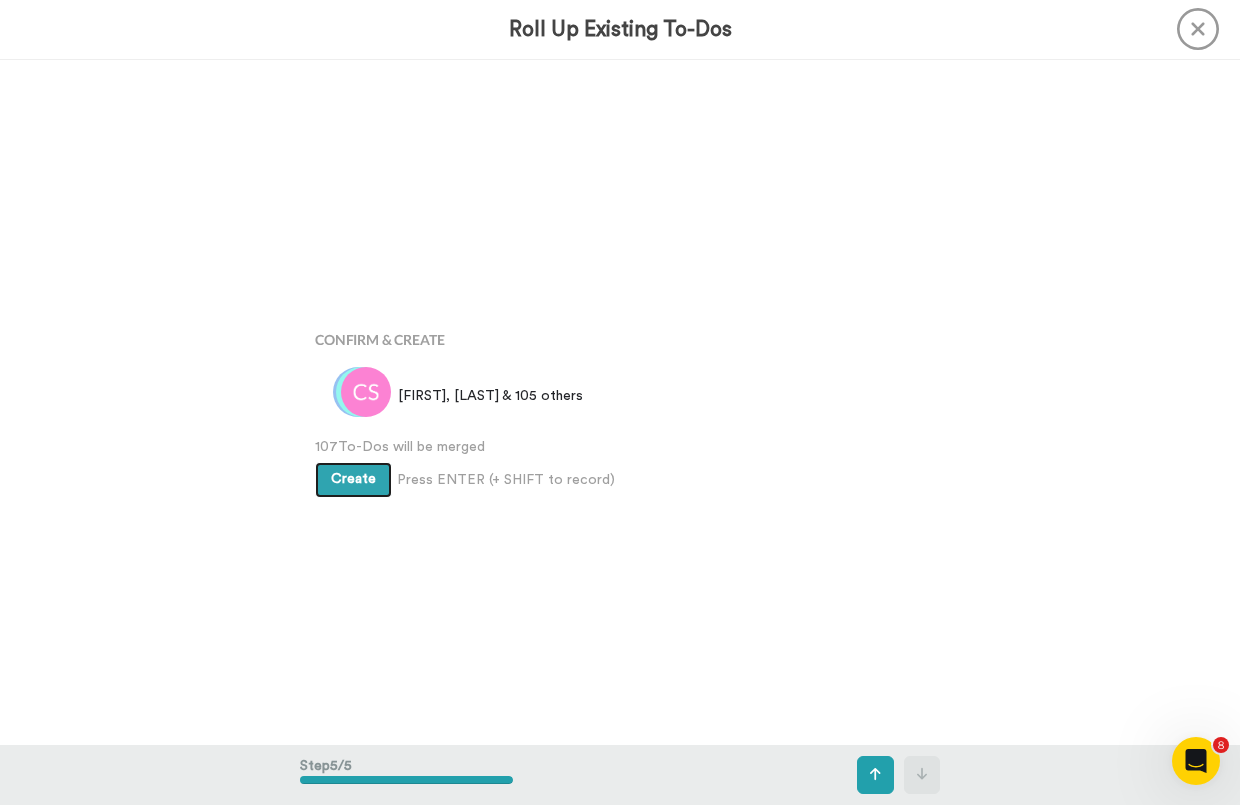 scroll, scrollTop: 2742, scrollLeft: 0, axis: vertical 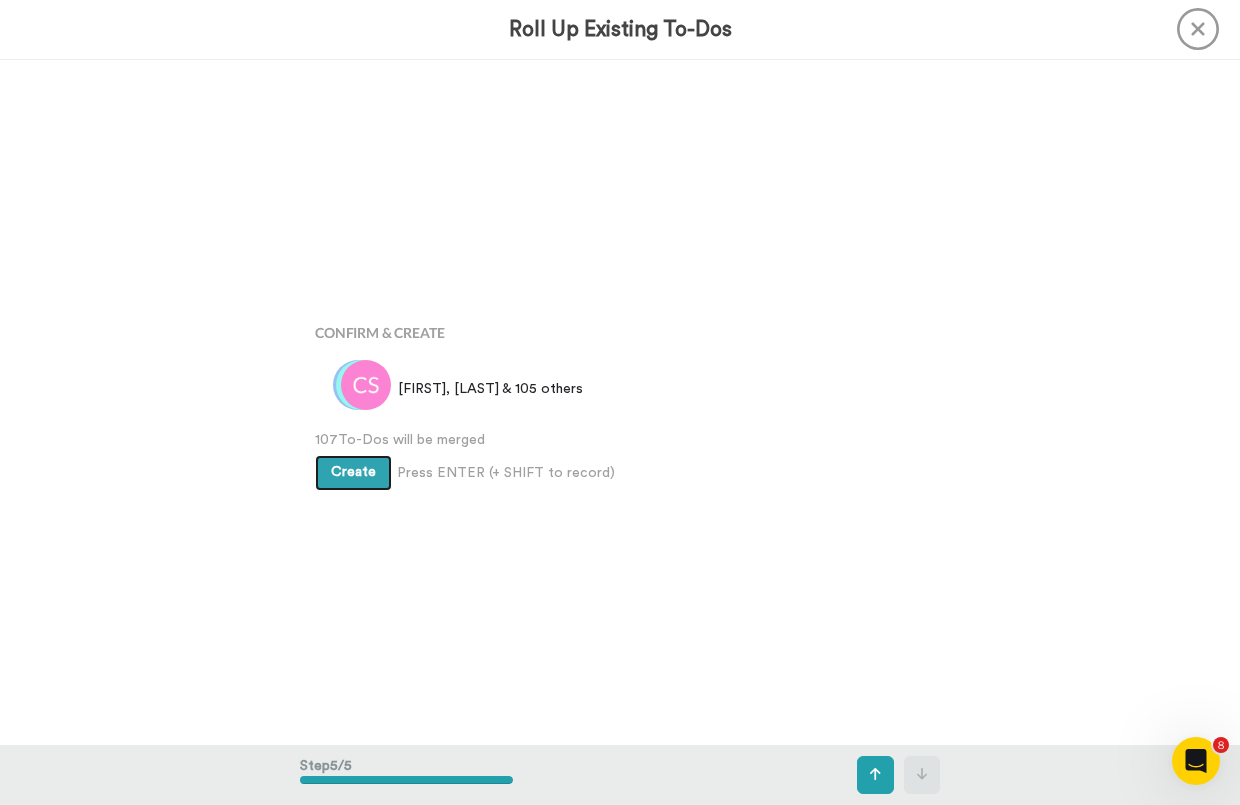 click on "Create" at bounding box center (353, 472) 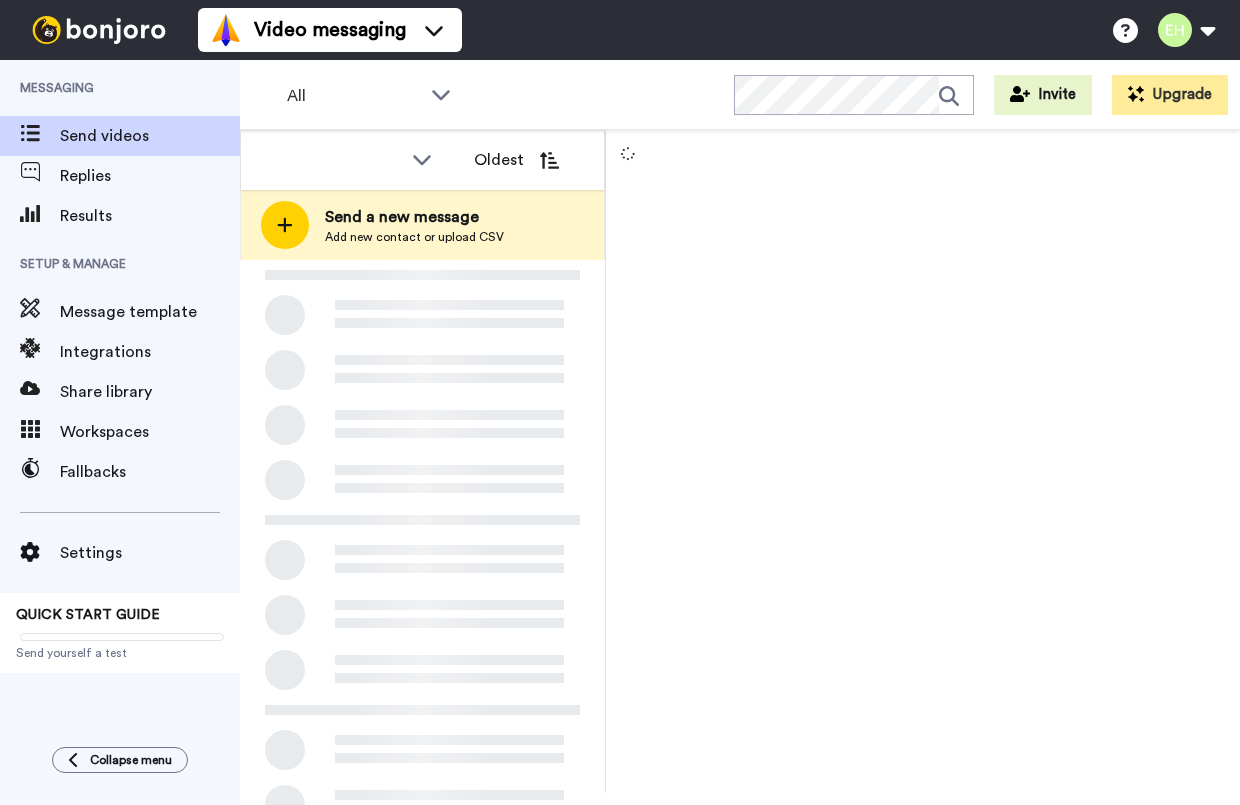 scroll, scrollTop: 0, scrollLeft: 0, axis: both 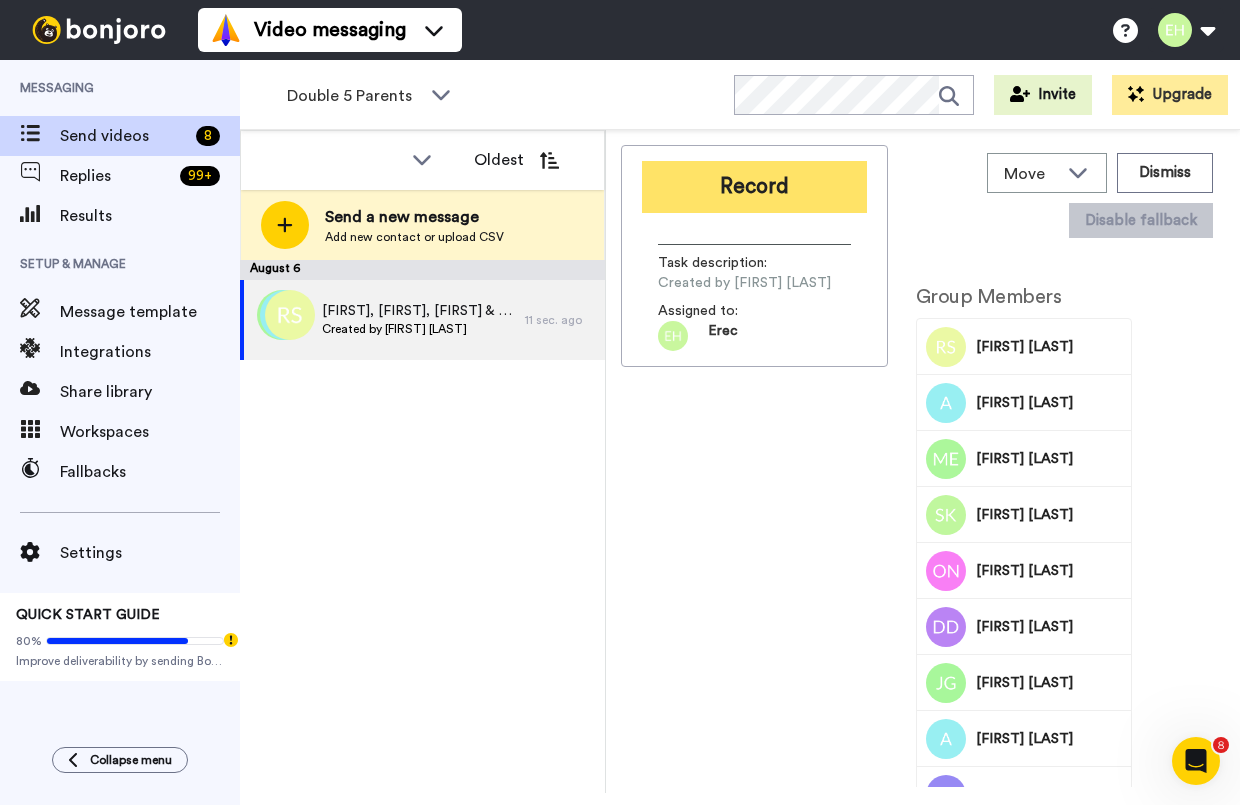 click on "Record" at bounding box center [754, 187] 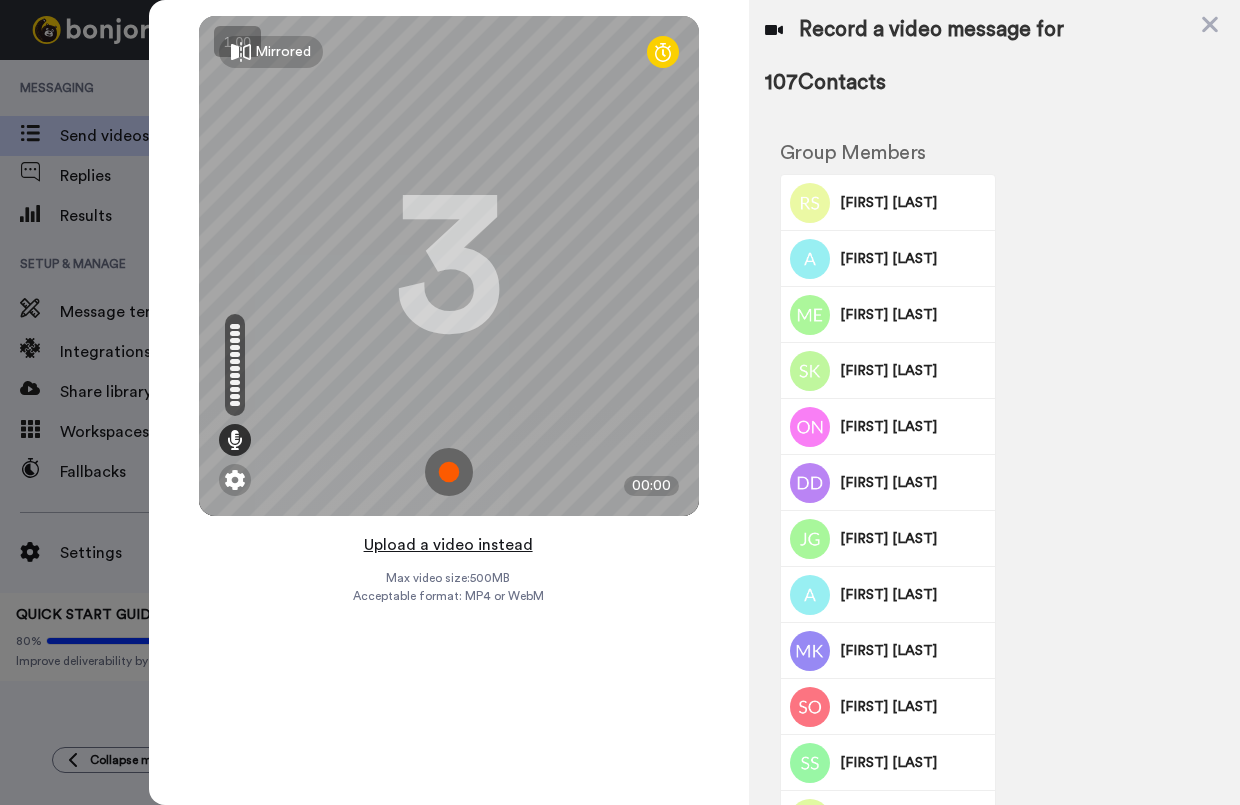 click on "Upload a video instead" at bounding box center [448, 545] 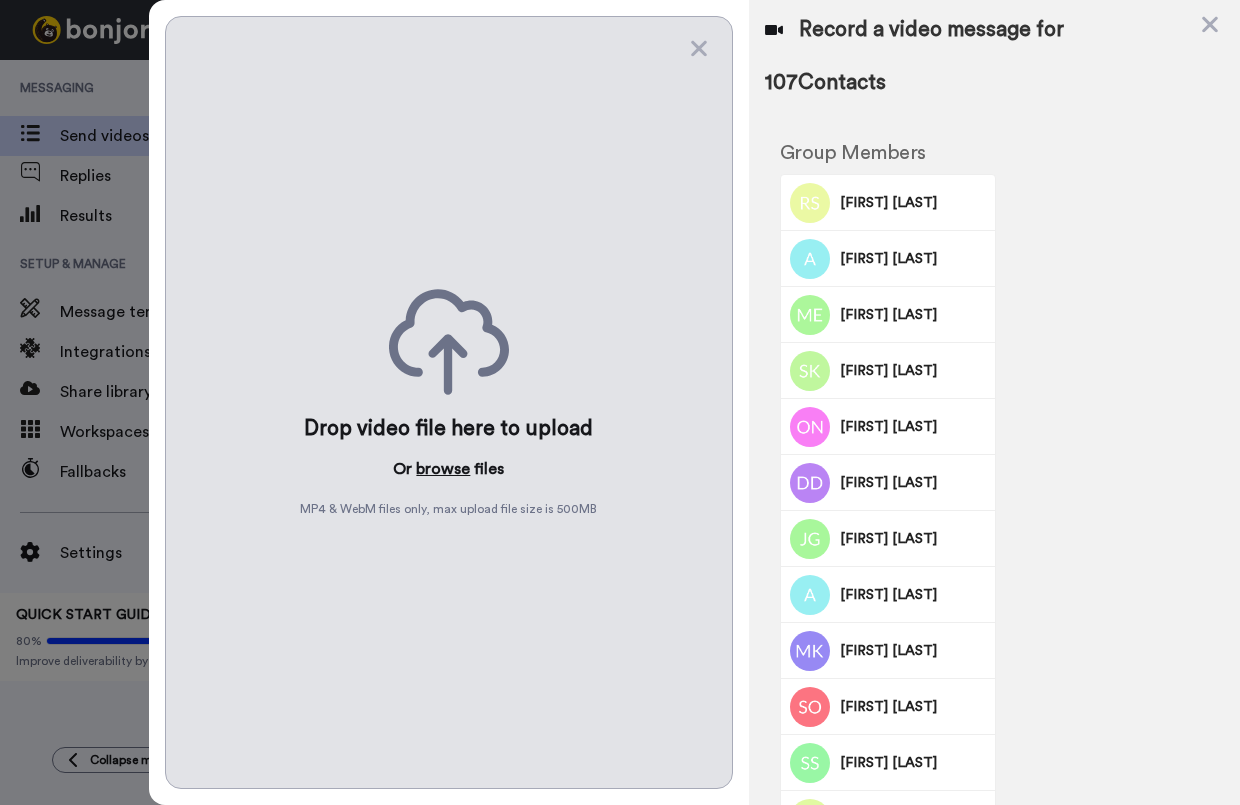 click on "browse" at bounding box center [443, 469] 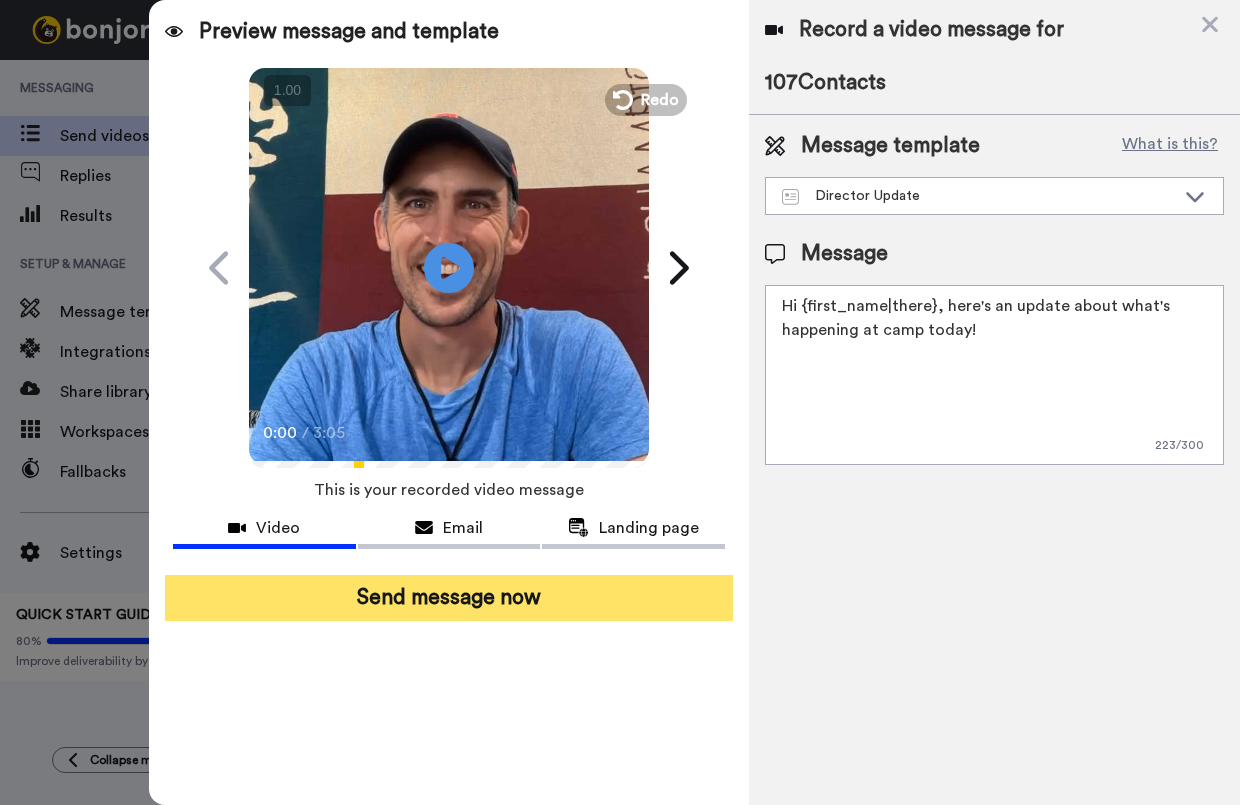 click on "Send message now" at bounding box center (449, 598) 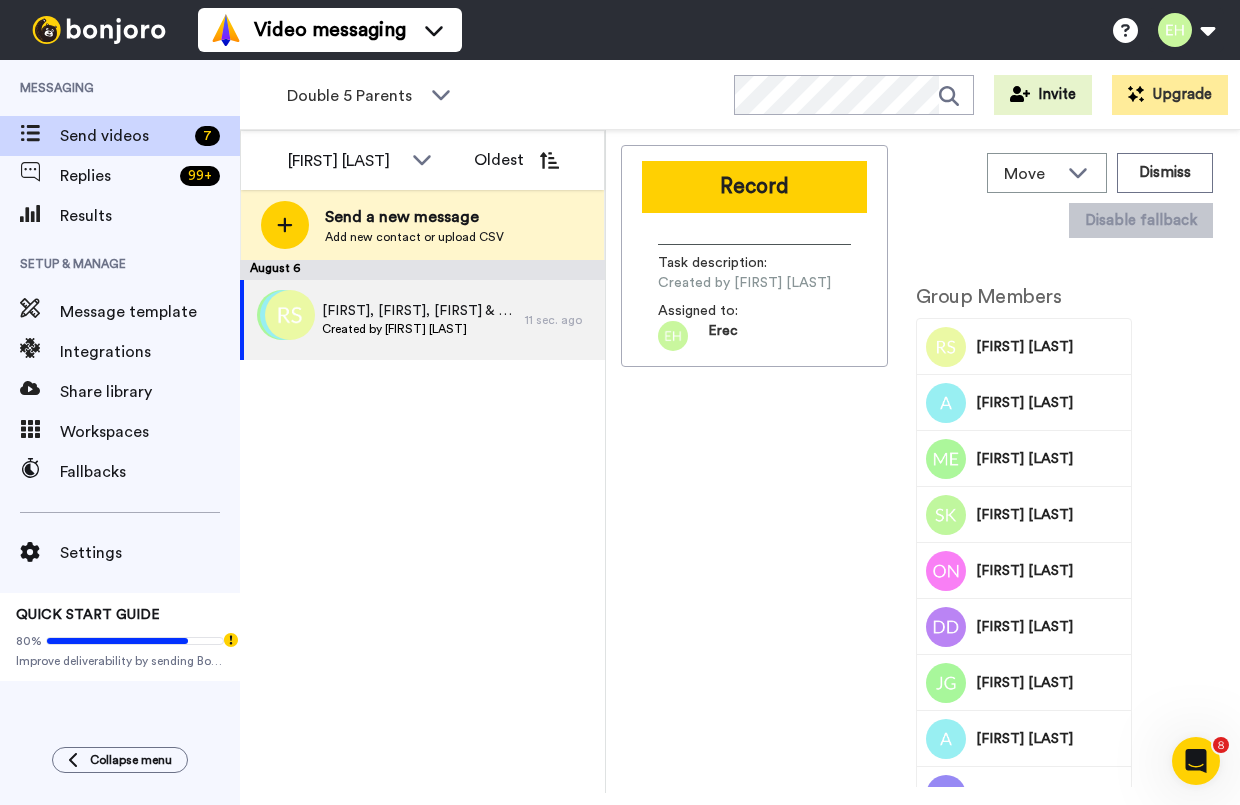 scroll, scrollTop: 0, scrollLeft: 0, axis: both 